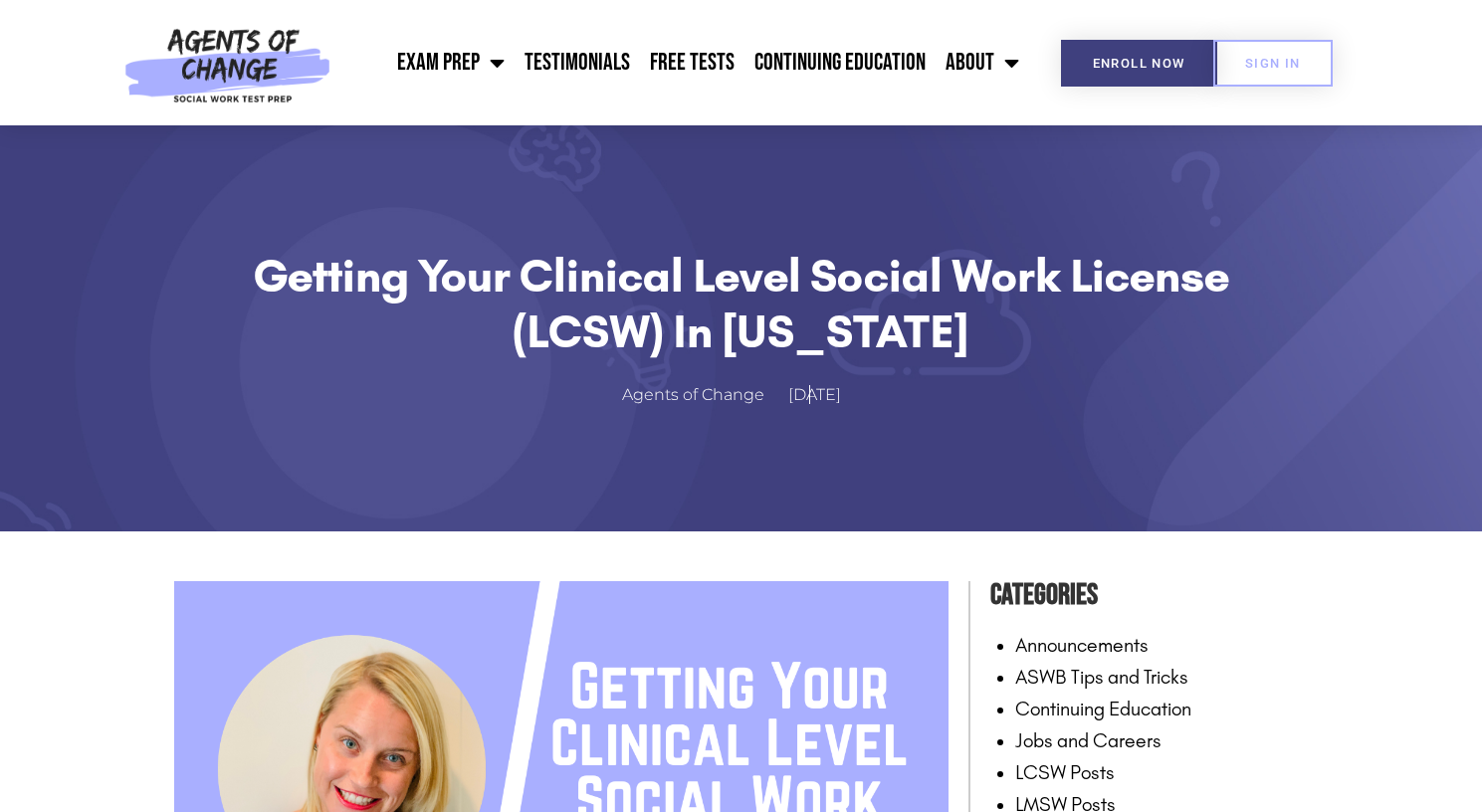 scroll, scrollTop: 400, scrollLeft: 0, axis: vertical 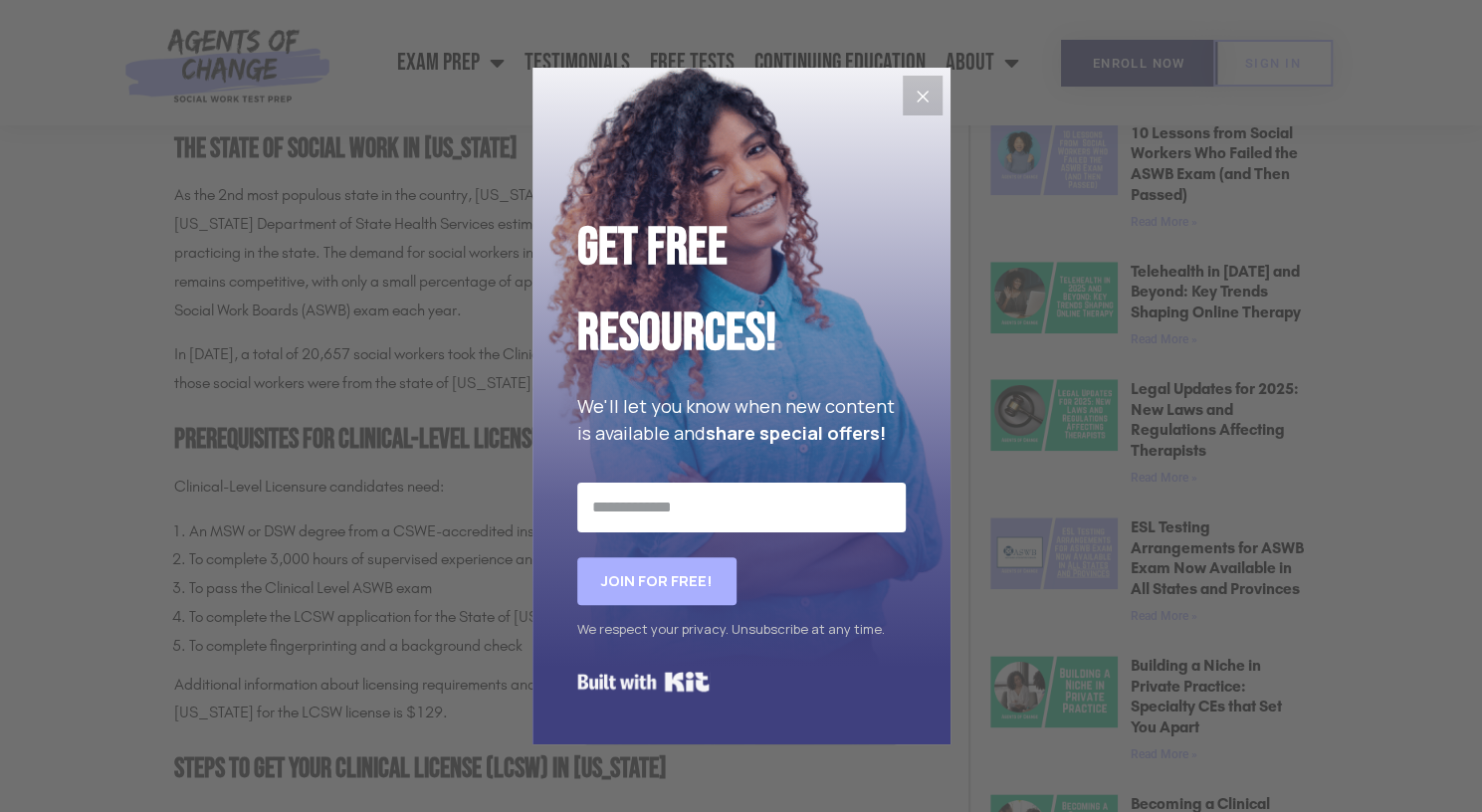 click 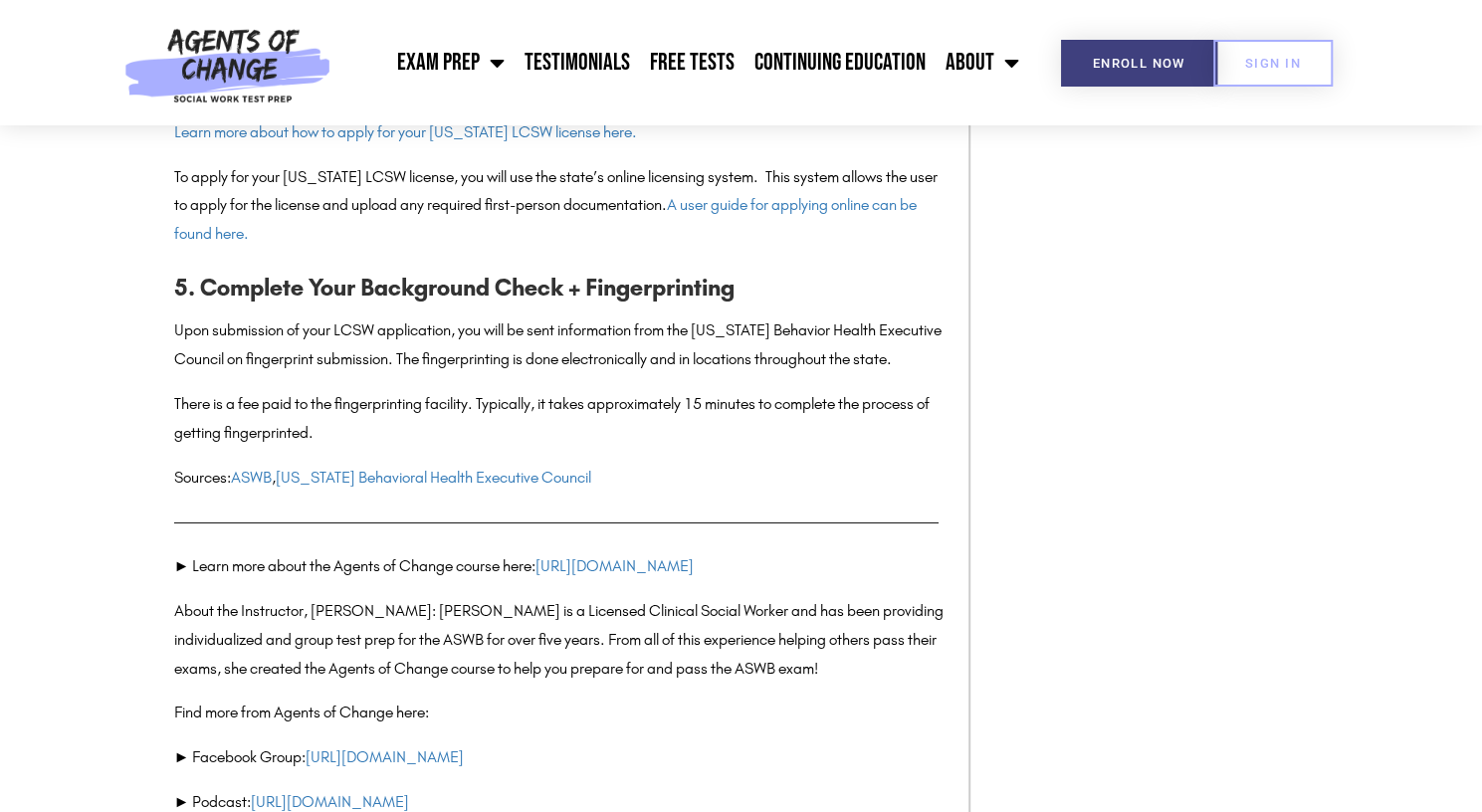 scroll, scrollTop: 2587, scrollLeft: 0, axis: vertical 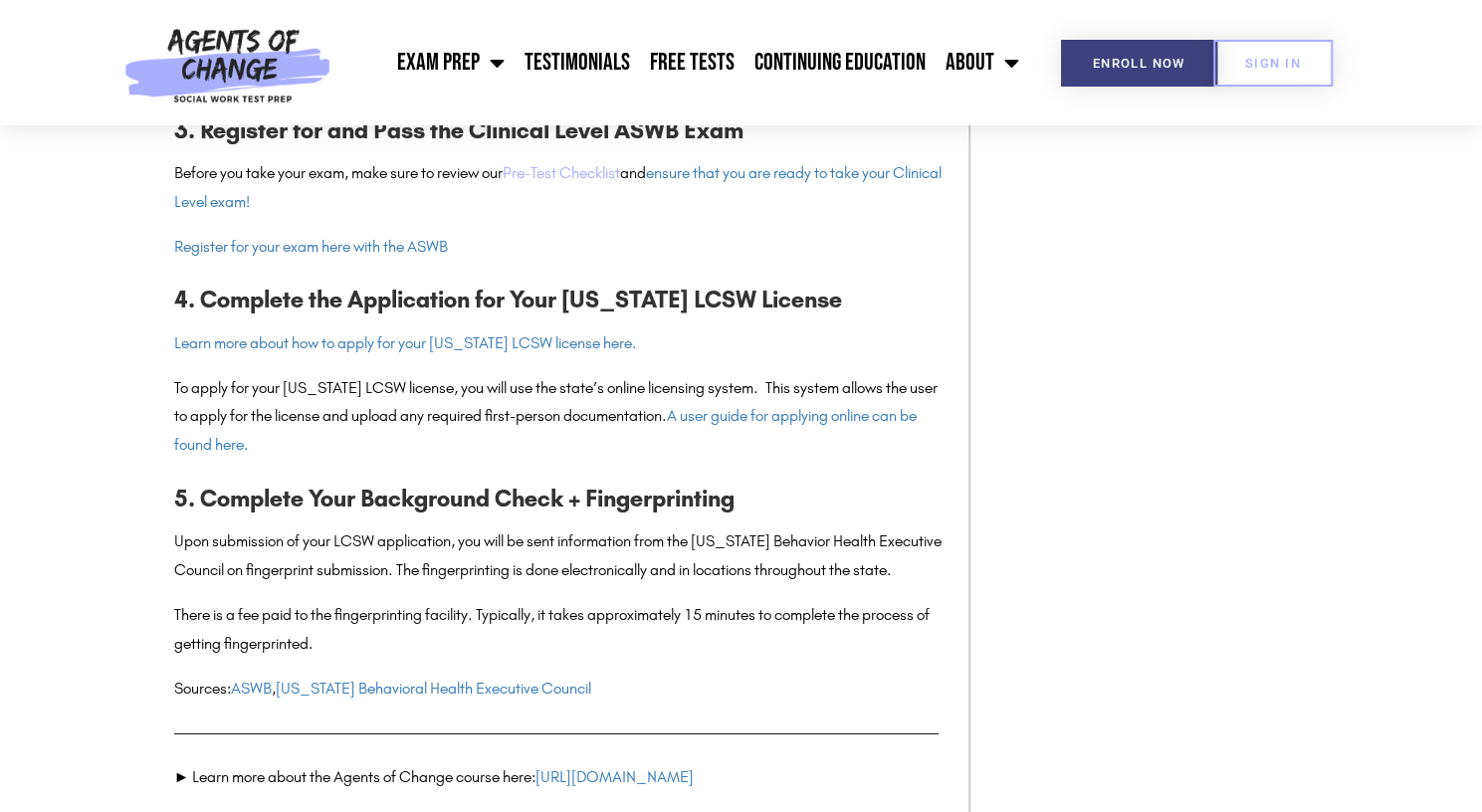 click on "Pre-Test Checklist" at bounding box center (561, 172) 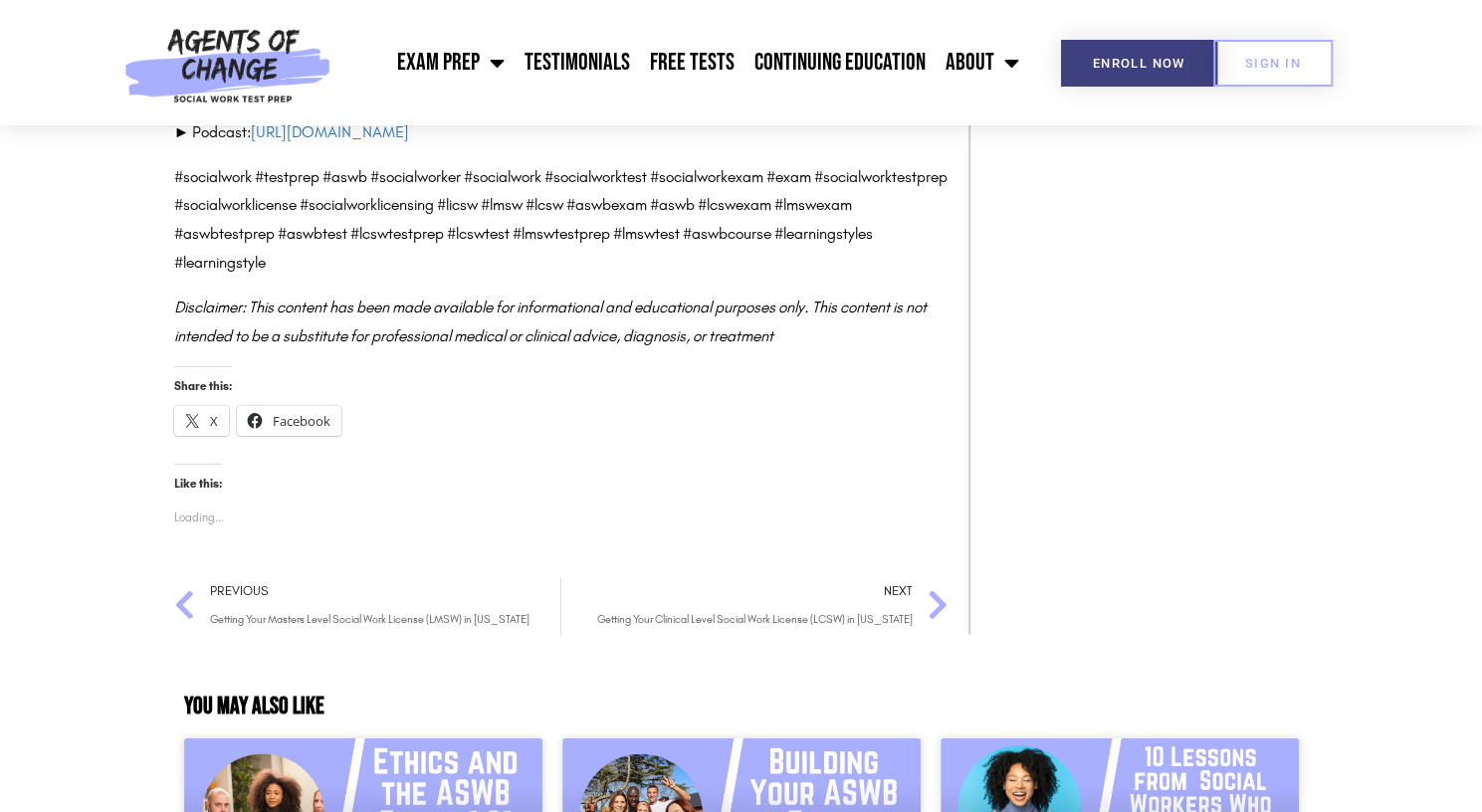 scroll, scrollTop: 3474, scrollLeft: 0, axis: vertical 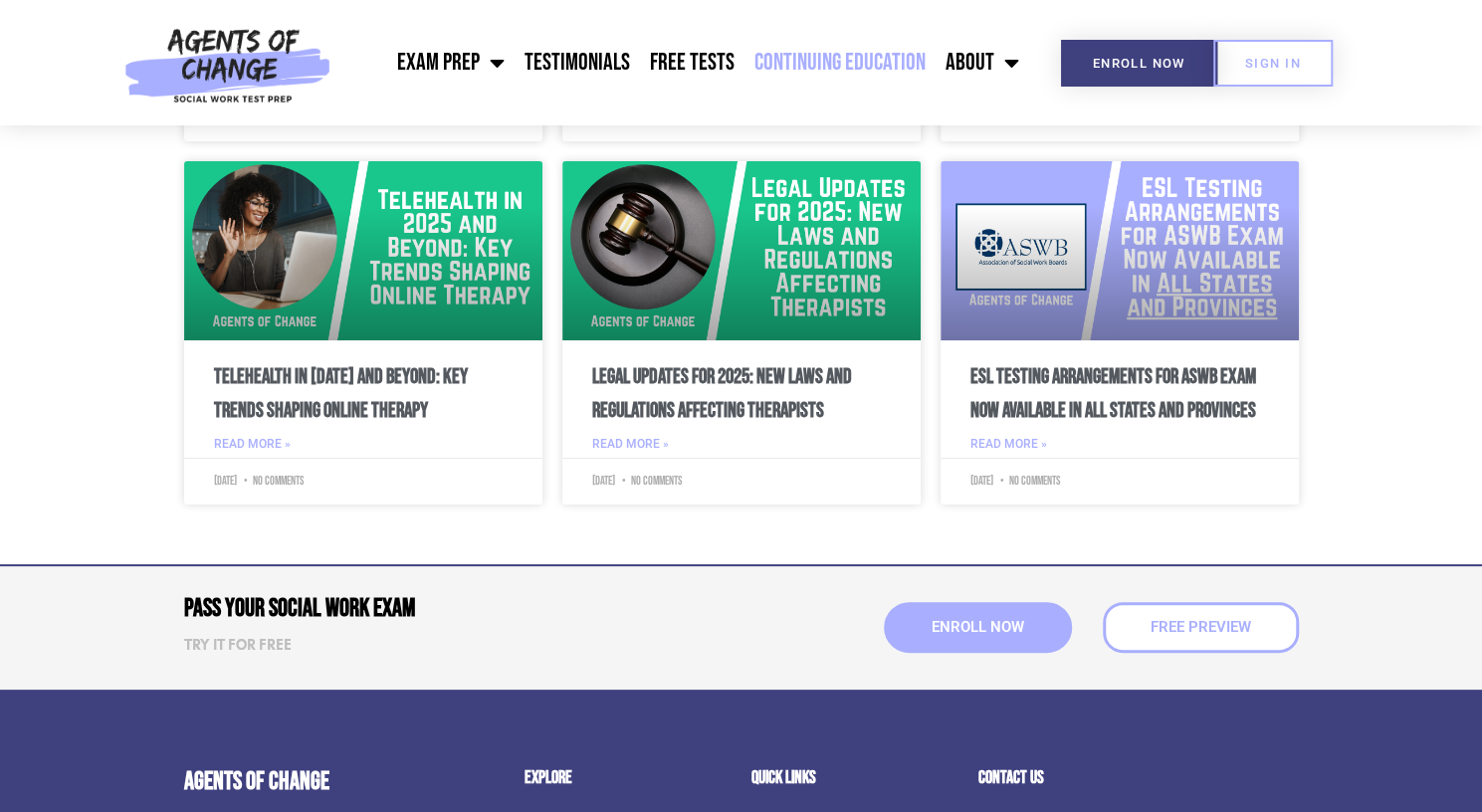 click on "Continuing Education" 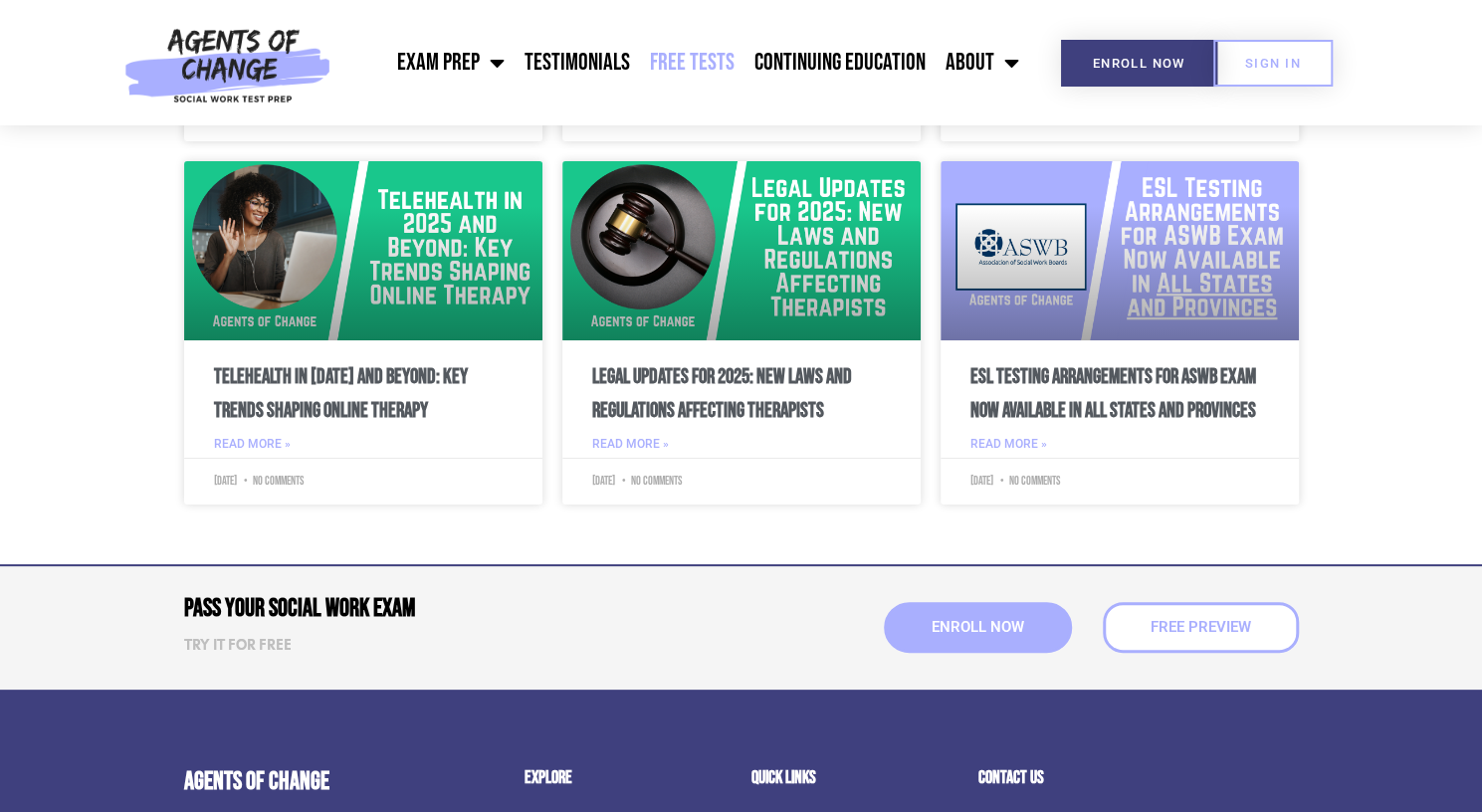 click on "Free Tests" 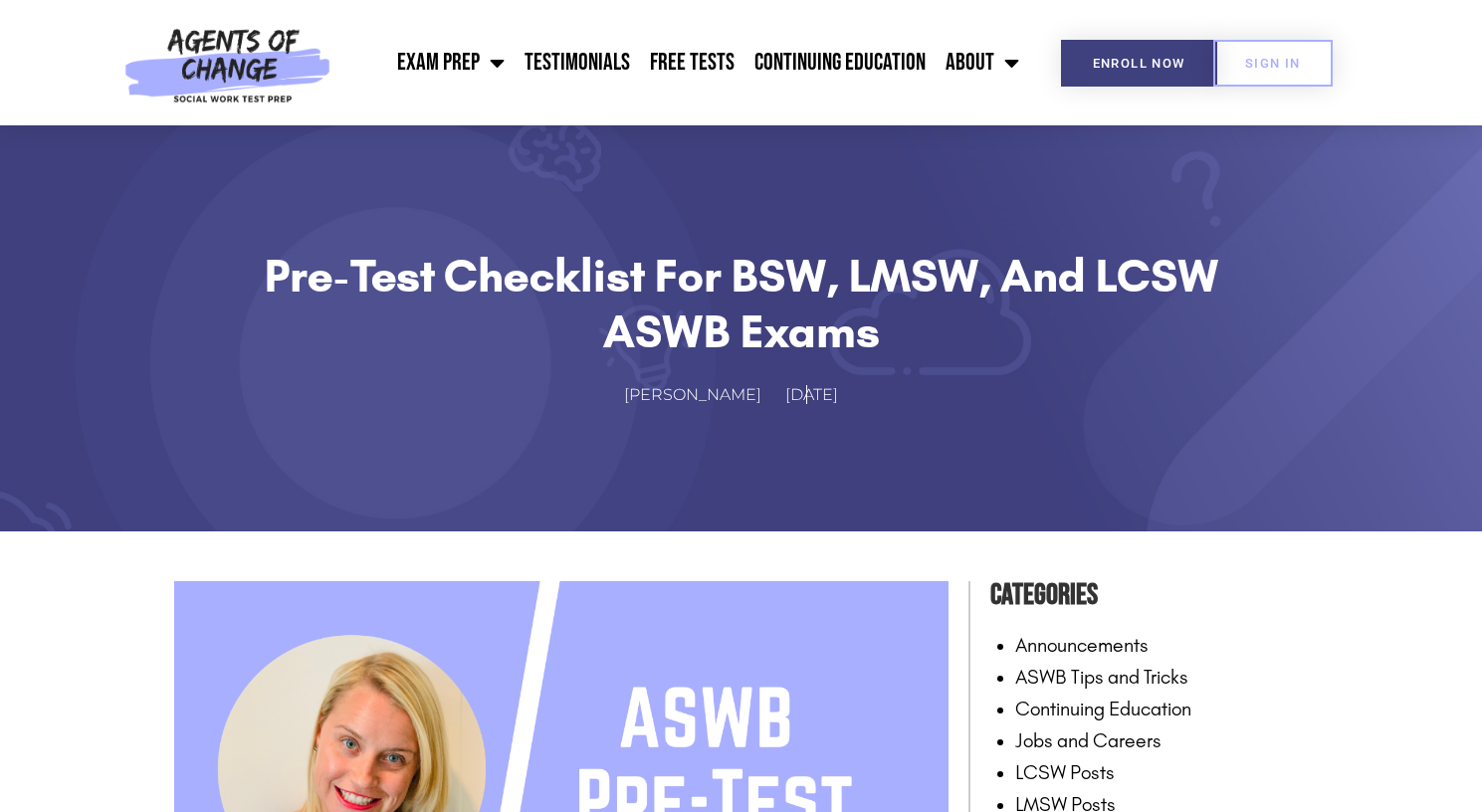 scroll, scrollTop: 460, scrollLeft: 0, axis: vertical 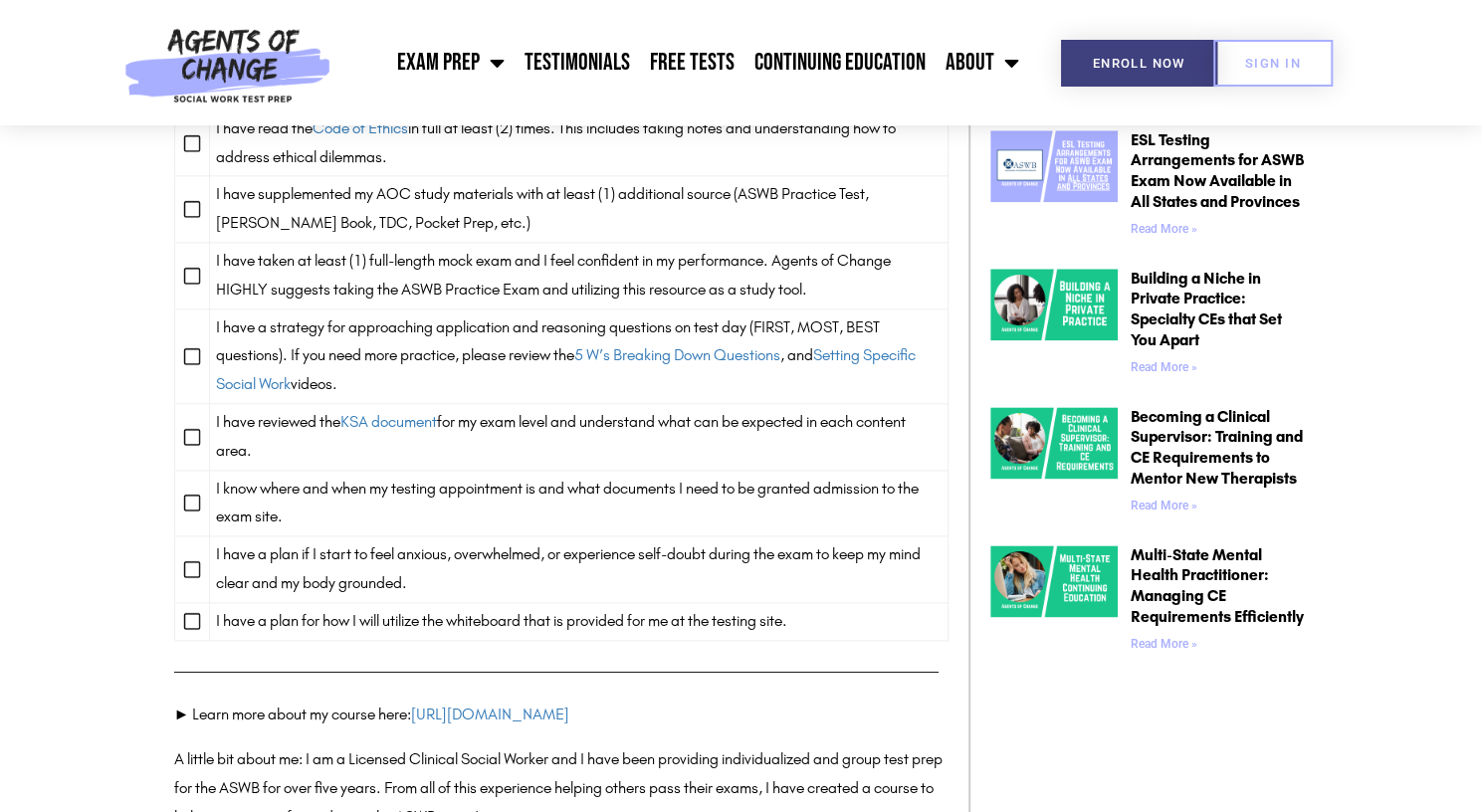 click on "————————————————————————————————————————————————" at bounding box center (561, 671) 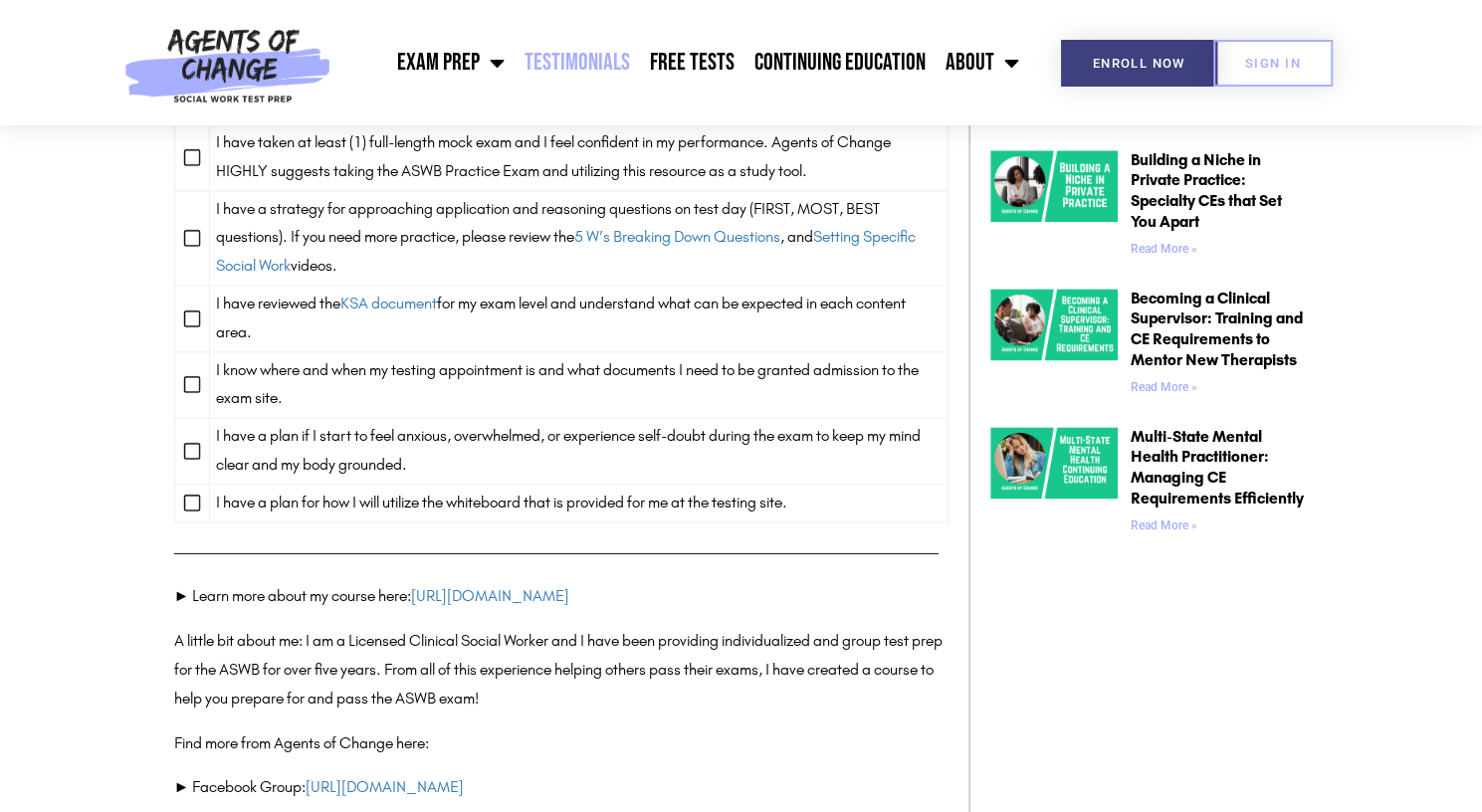scroll, scrollTop: 1405, scrollLeft: 0, axis: vertical 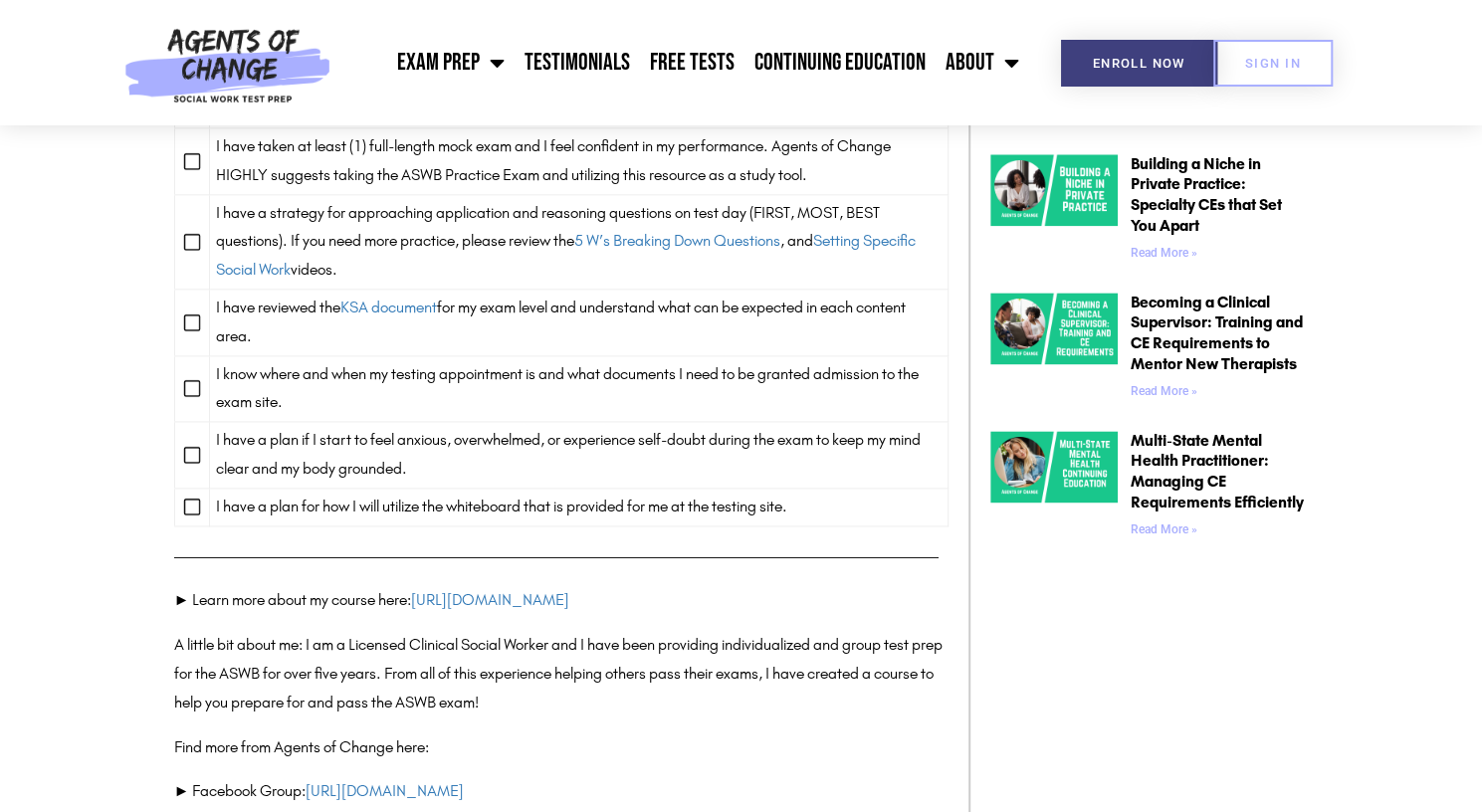 click on "Pre-Test Checklist for BSW, LMSW, and LCSW ASWB Exams
Have you completed your studies for your BSW, LMSW, or LCSW ASWB exam, but want to double-check that you’ve done everything you can to prepare? Use this checklist from  Agents of Change  to check off the items you need to complete to give yourself the best chance of passing!
Please note:  You’ll only be able to complete some of these checklist items if you are an Agents of Change student.  You can  learn more about the Agents of Change program and get your free trial here.
I have reviewed all of the AOC course videos and materials in order and I have taken notes on the sections. If time allowed, I have completed the course a second time to review the content more extensively.
I have viewed the  previously recorded AOC study groups  and focused on the session topics where I needed the most support." at bounding box center [741, 257] 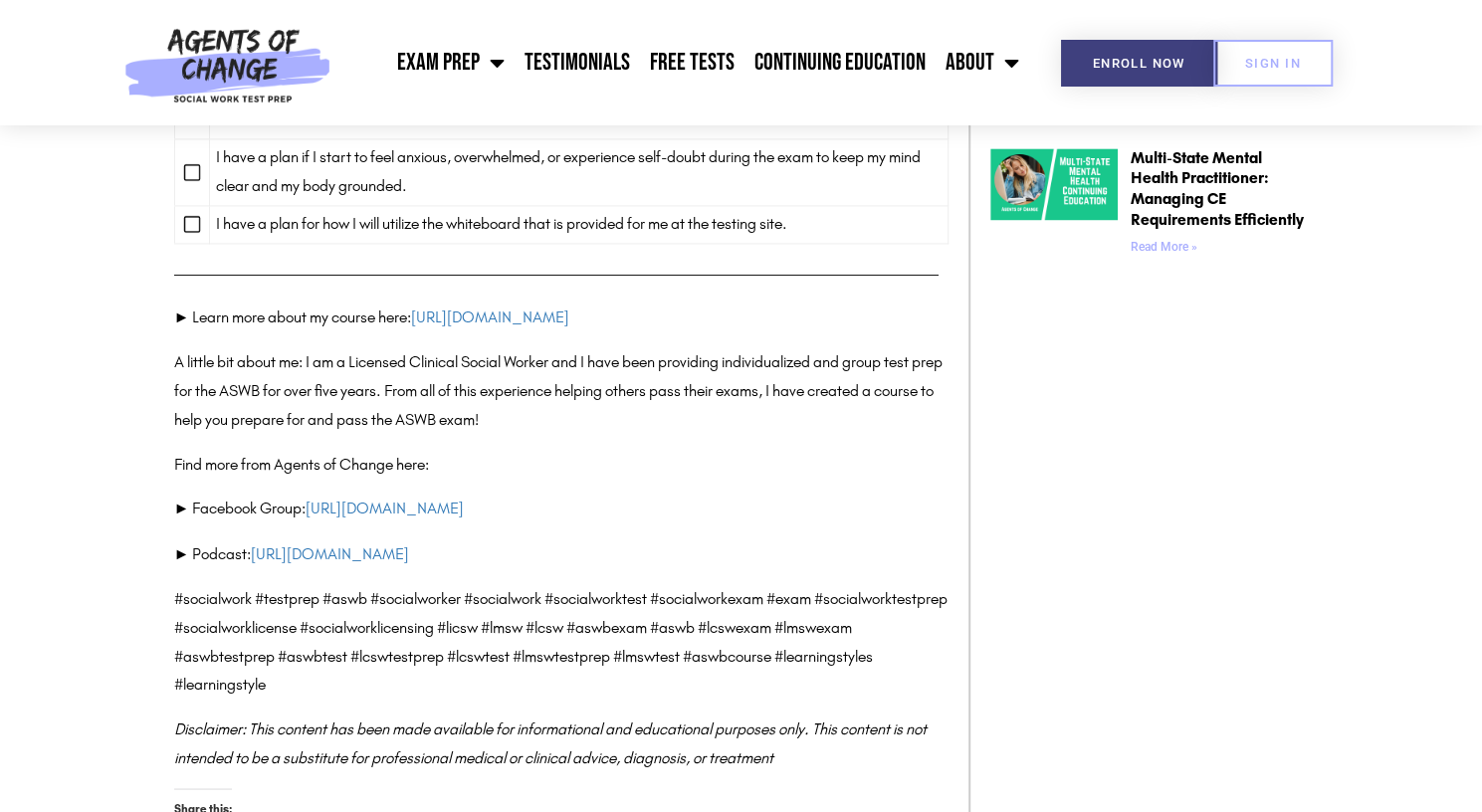 scroll, scrollTop: 1698, scrollLeft: 0, axis: vertical 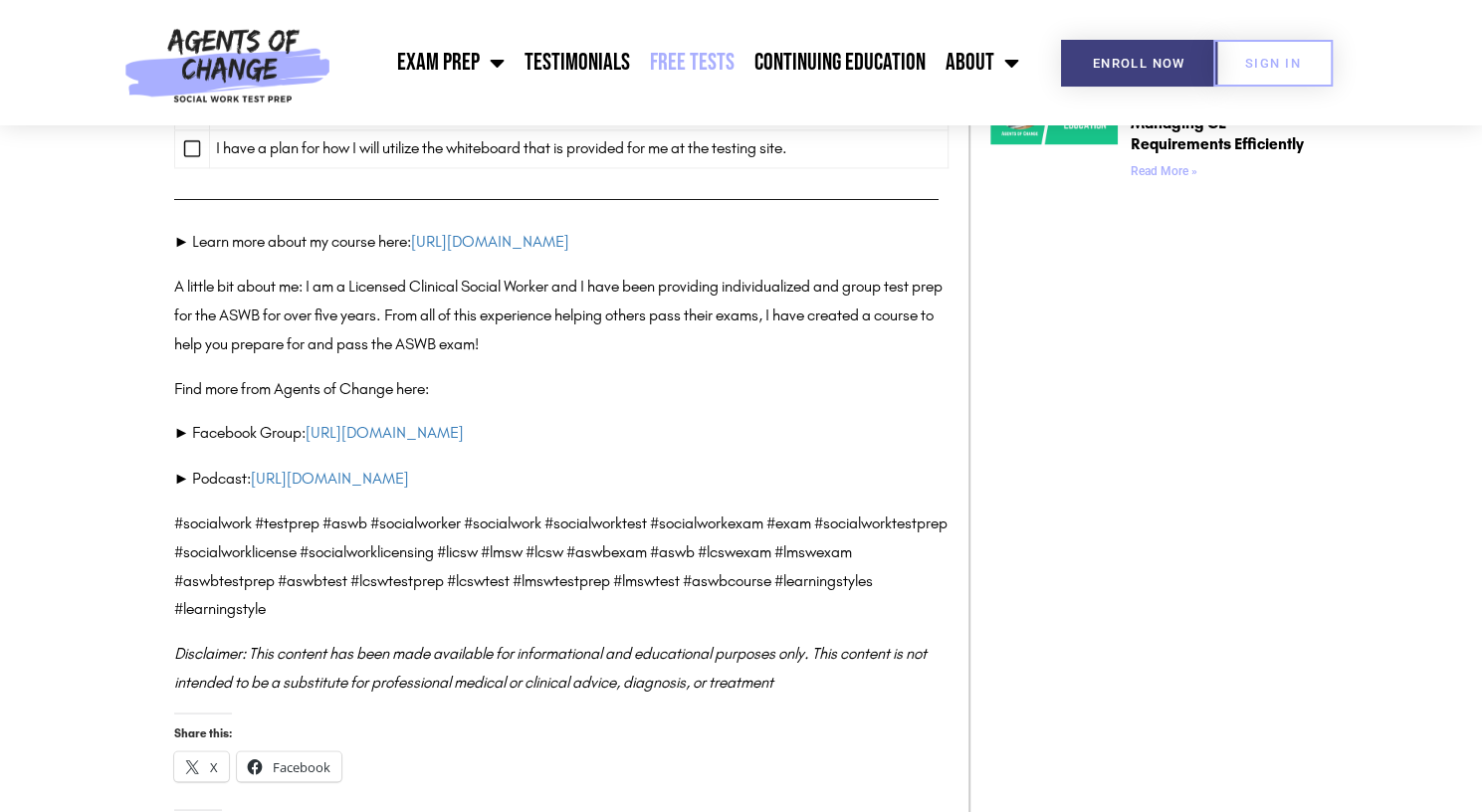click on "Free Tests" 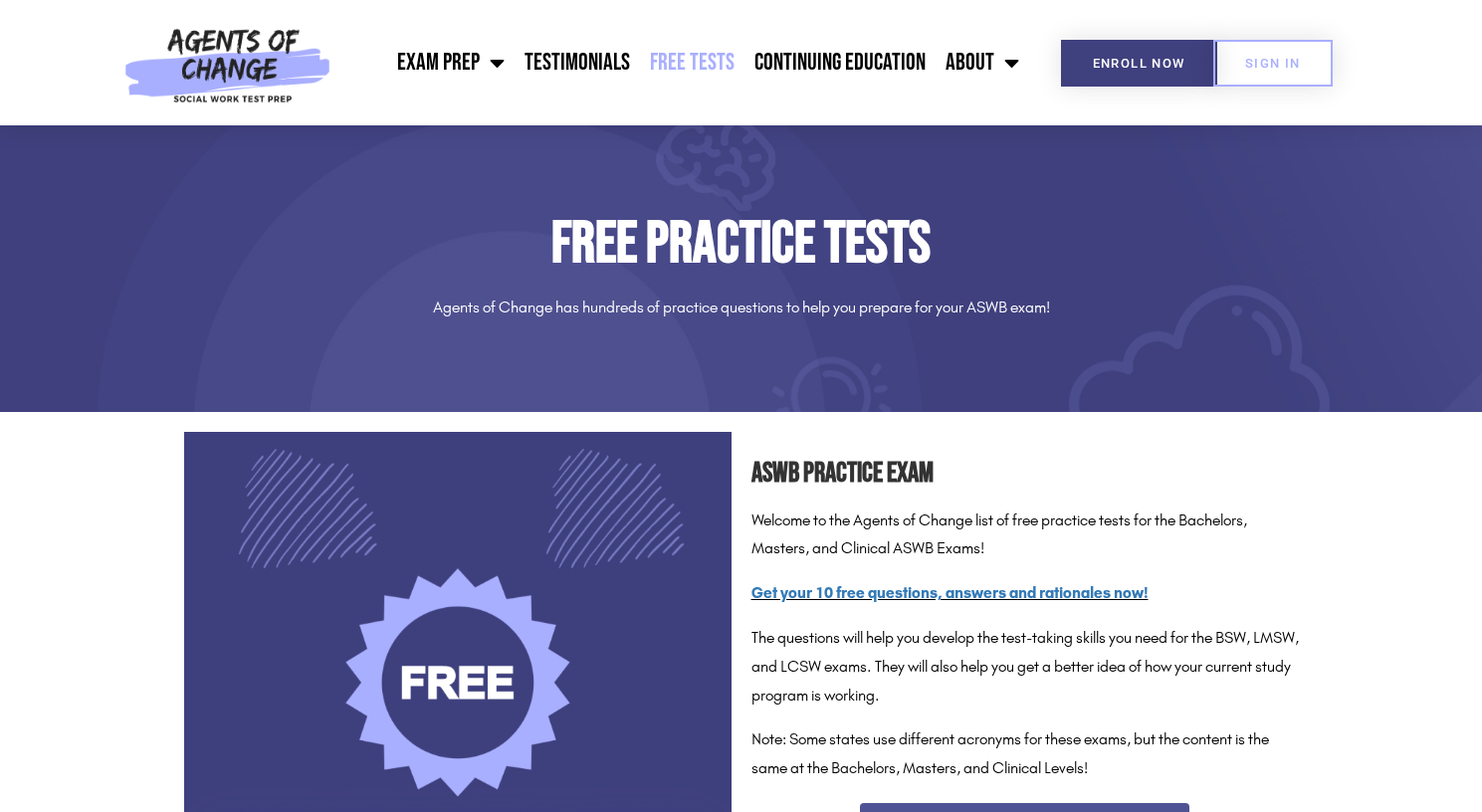 scroll, scrollTop: 0, scrollLeft: 0, axis: both 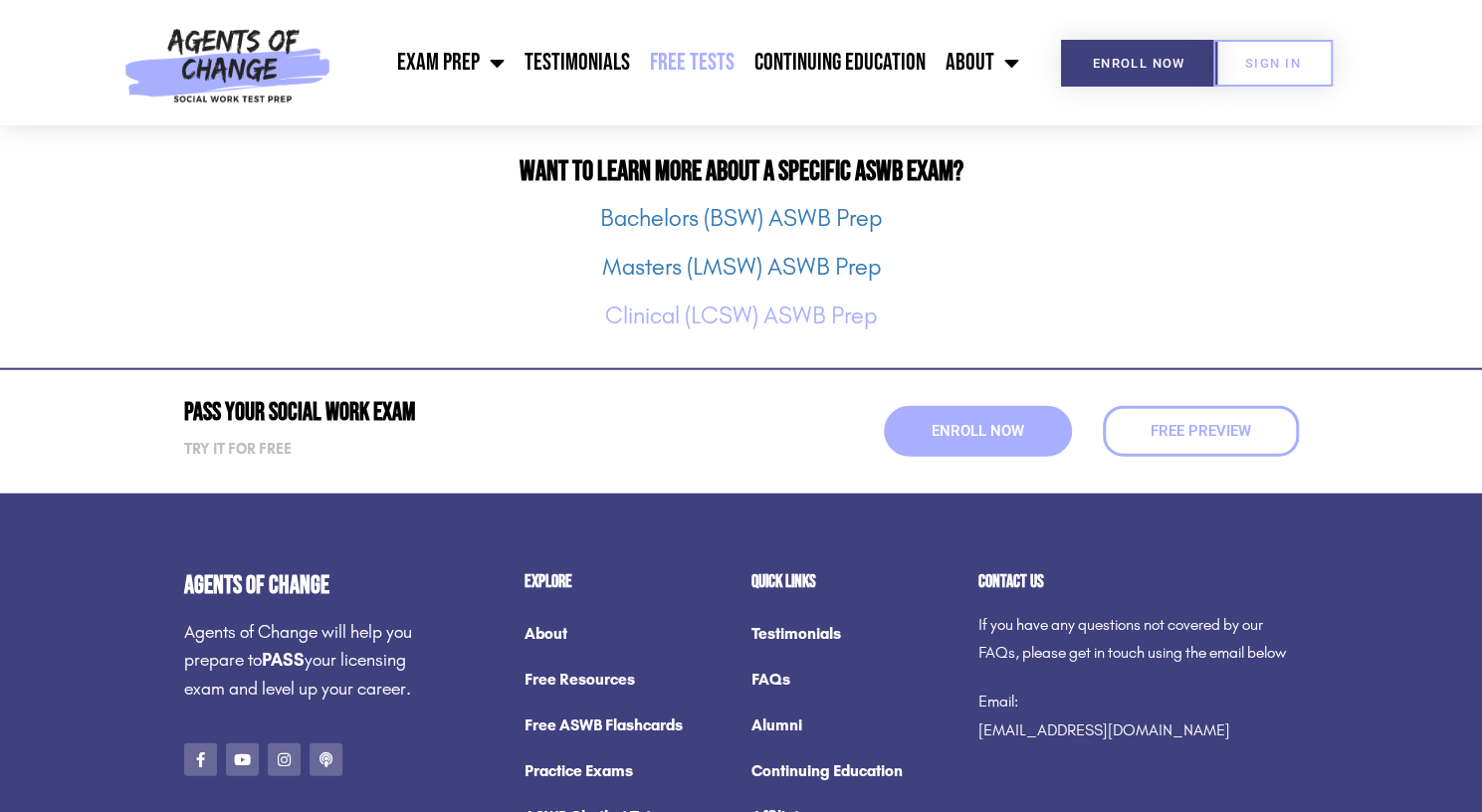 click on "Clinical (LCSW) ASWB Prep" at bounding box center [741, 315] 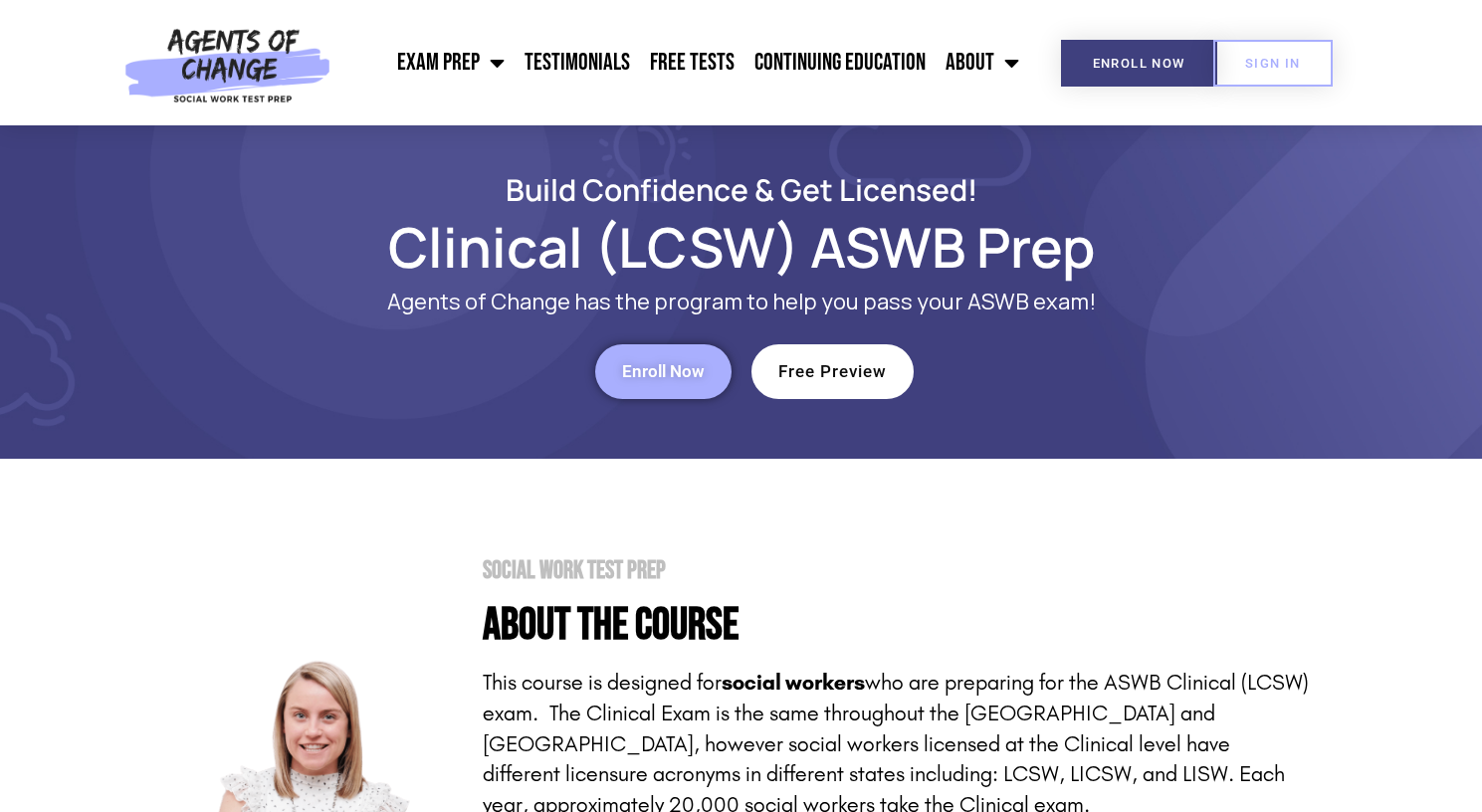 scroll, scrollTop: 535, scrollLeft: 0, axis: vertical 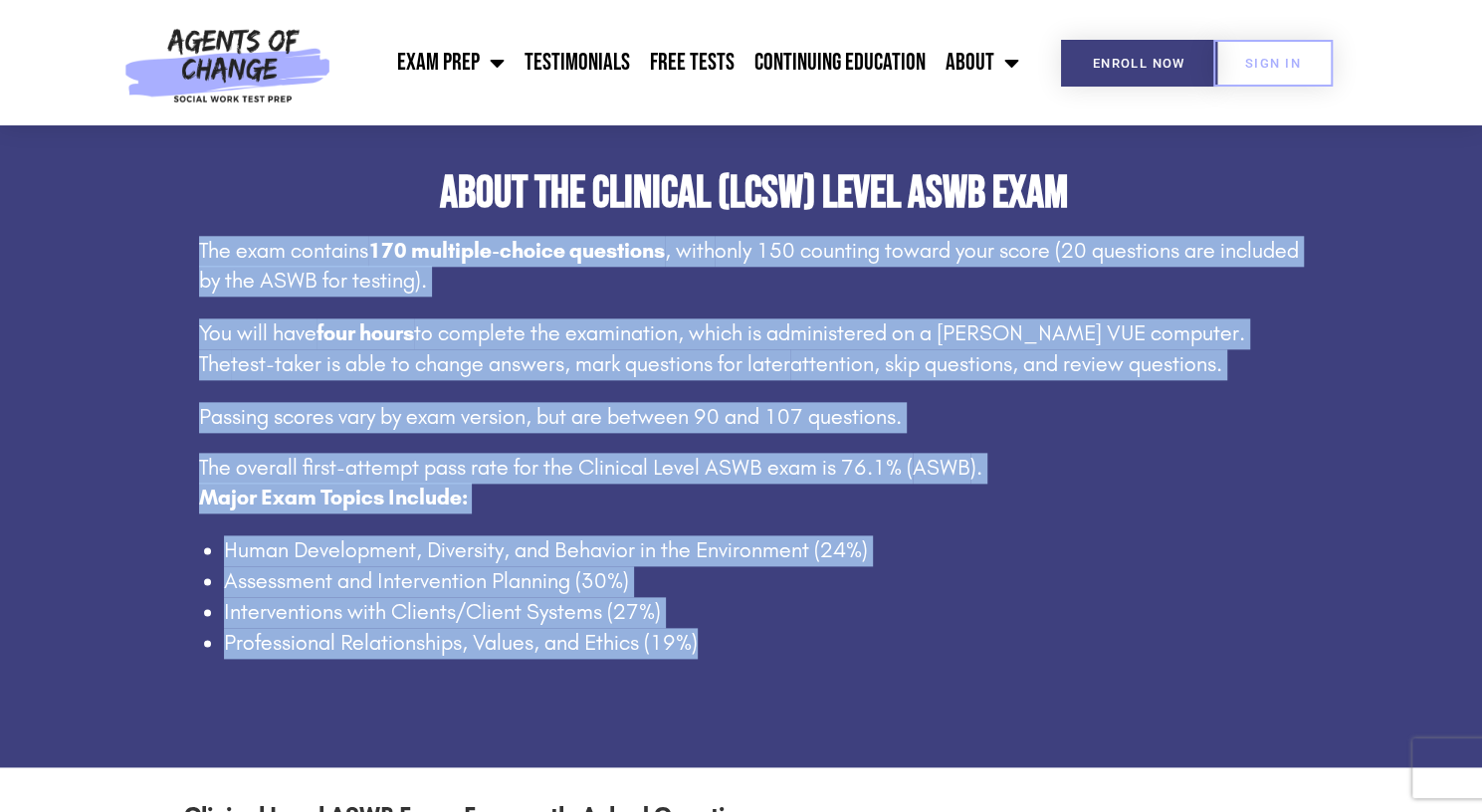 drag, startPoint x: 709, startPoint y: 652, endPoint x: 203, endPoint y: 253, distance: 644.3889 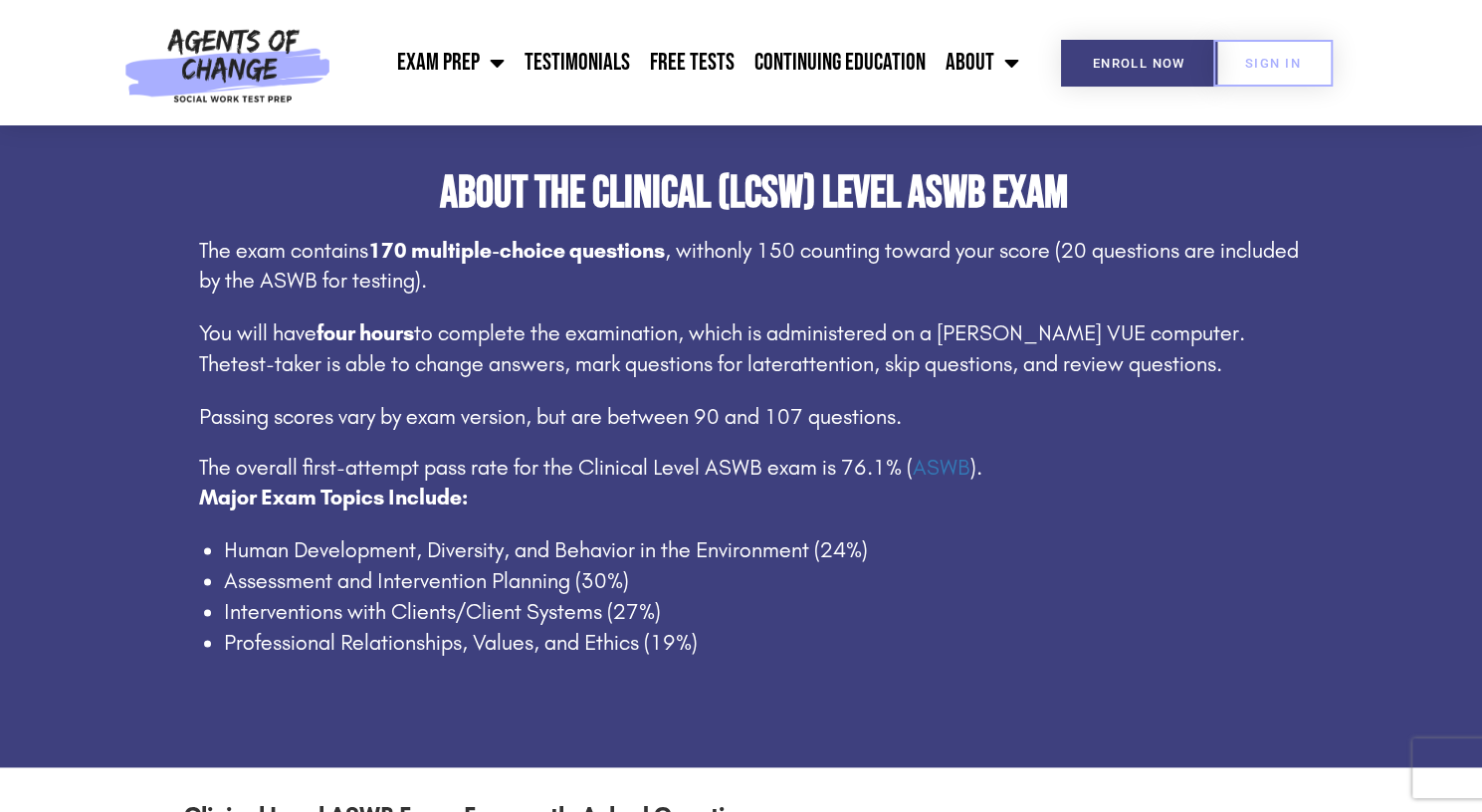 click on "About the Clinical (LCSW) Level ASWB Exam
The exam contains  170 multiple-choice questions , with  only 150 counting toward your score (20 questions are included by the ASWB for testing).  You will have  four hours  to complete the examination, which is administered on a Pearson VUE computer. The  test-taker is able to change answers, mark questions for later  attention, skip questions, and review questions. Passing scores vary by exam version, but are between 90 and 107 questions.  The overall first-attempt pass rate for the Clinical Level ASWB exam is 76.1% ( ASWB ). Major Exam Topics Include: Human Development, Diversity, and Behavior in the Environment (24%) Assessment and Intervention Planning (30%) Interventions with Clients/Client Systems (27%) Professional Relationships, Values, and Ethics (19%)" at bounding box center [741, 420] 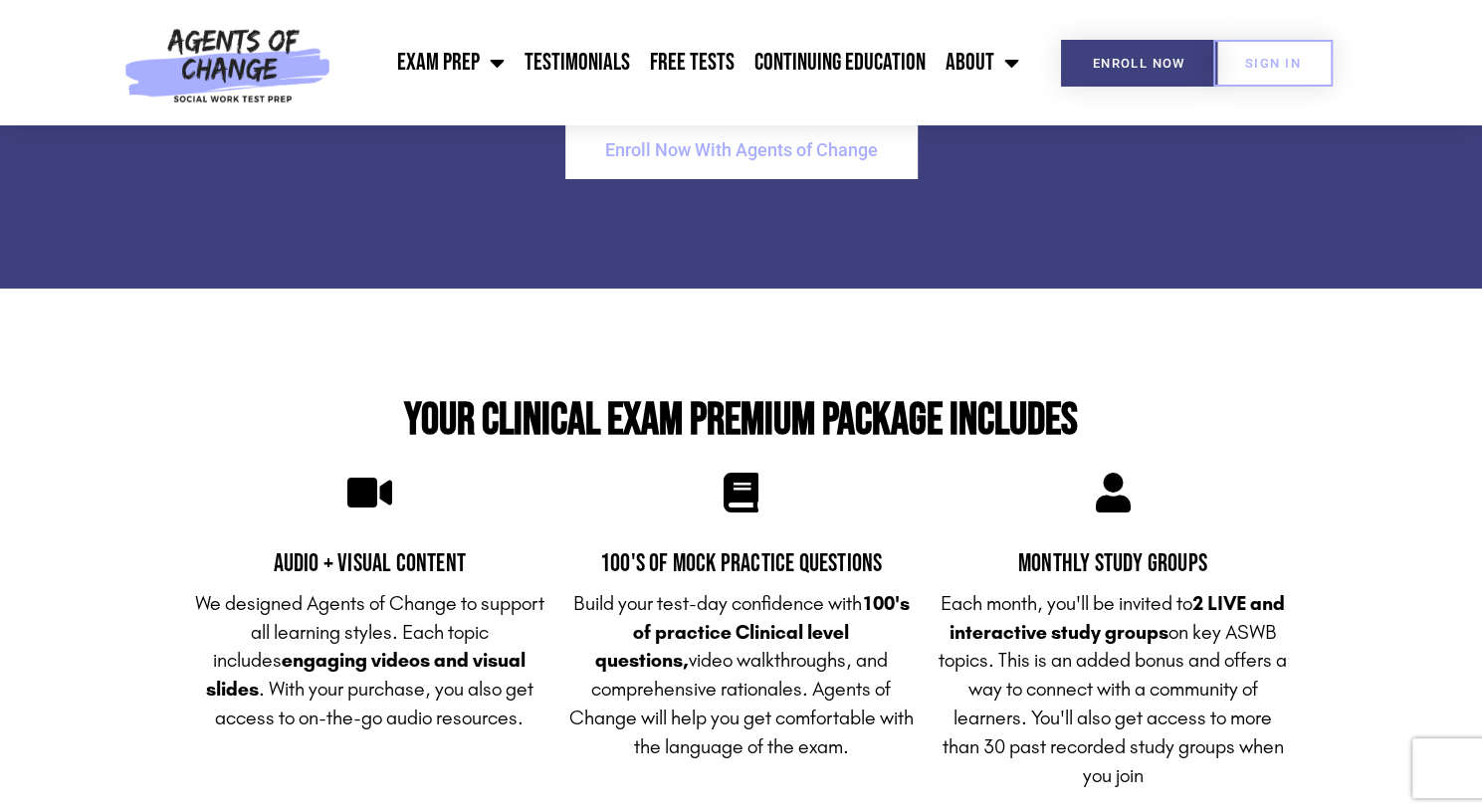 scroll, scrollTop: 4222, scrollLeft: 0, axis: vertical 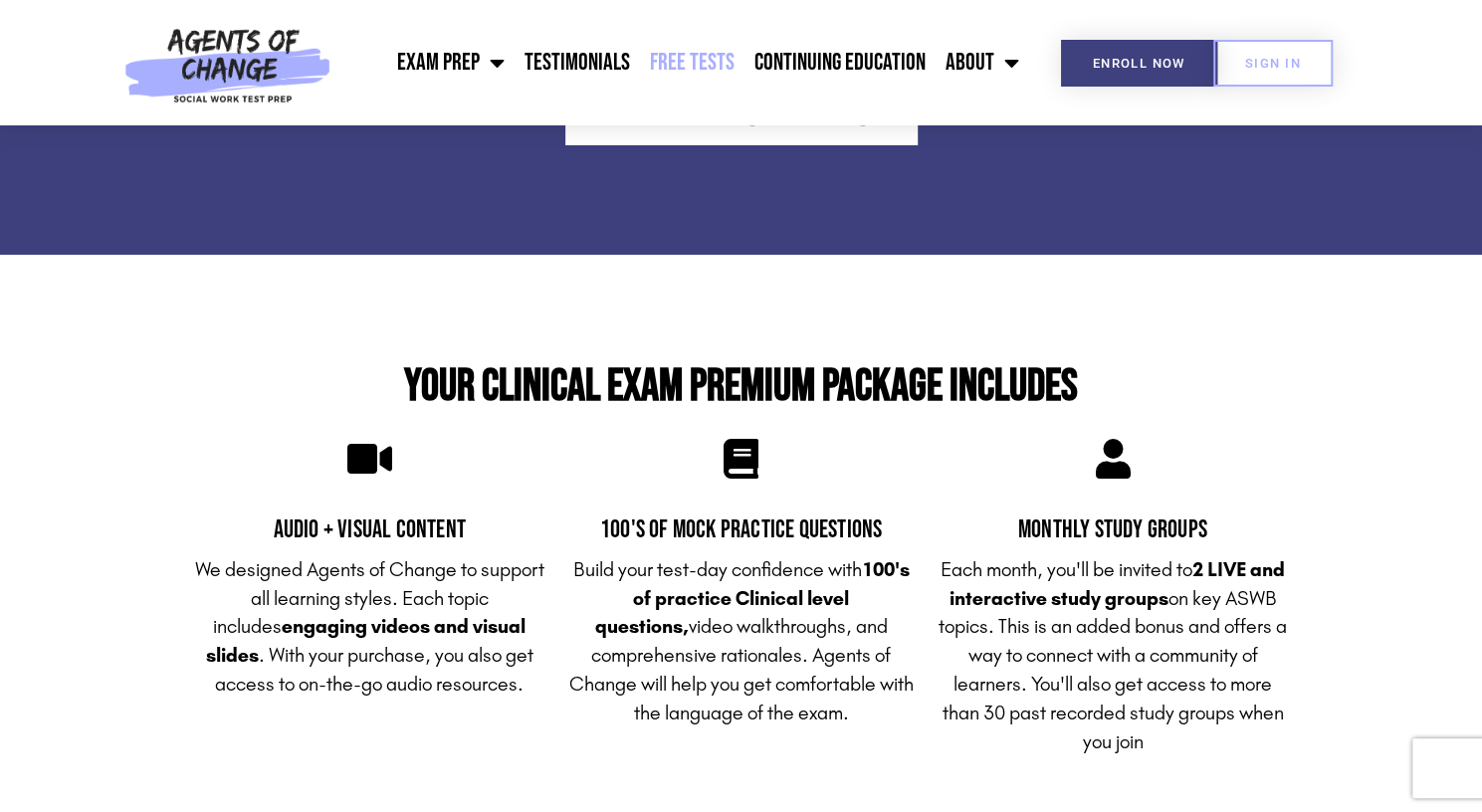 click on "Free Tests" 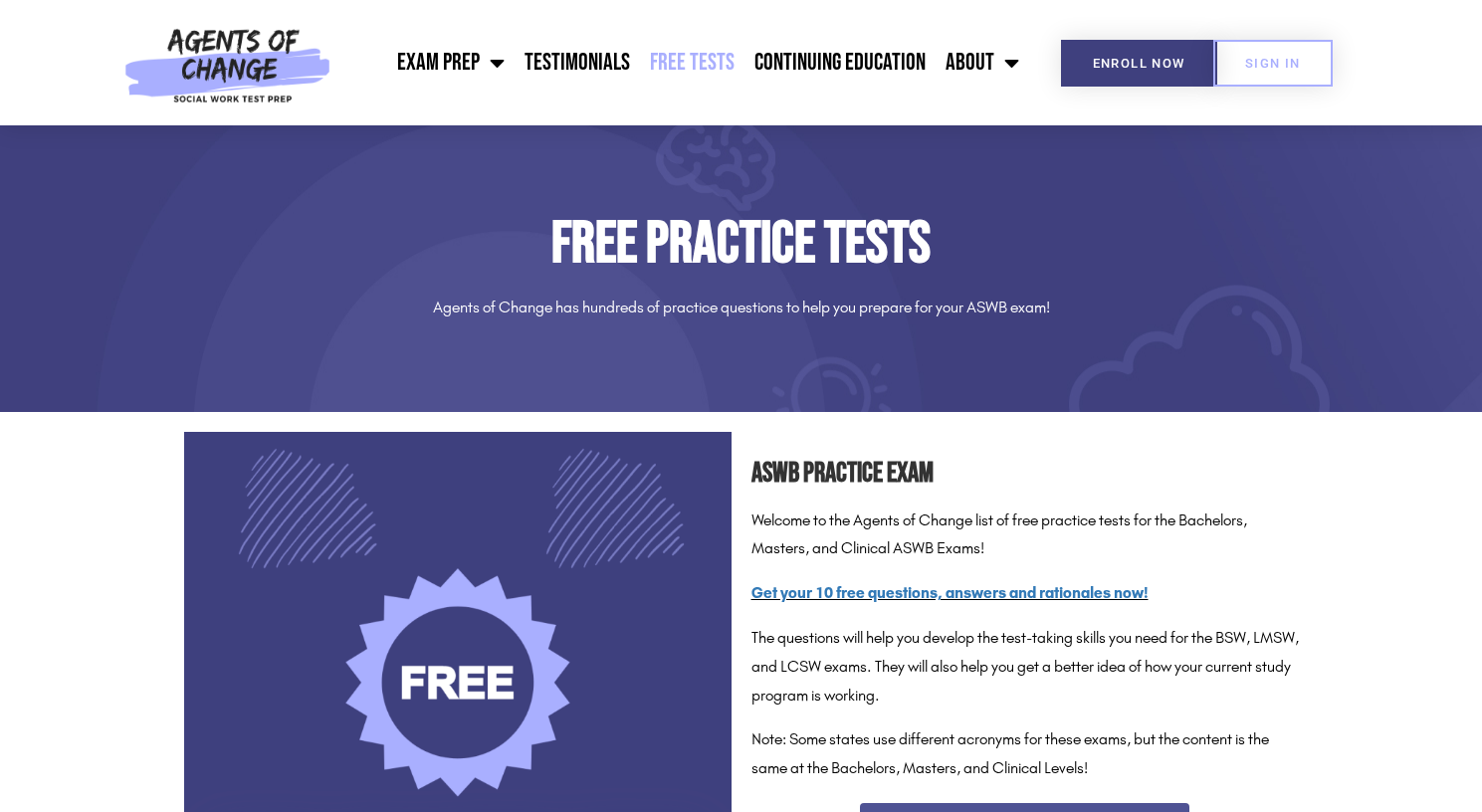 scroll, scrollTop: 386, scrollLeft: 0, axis: vertical 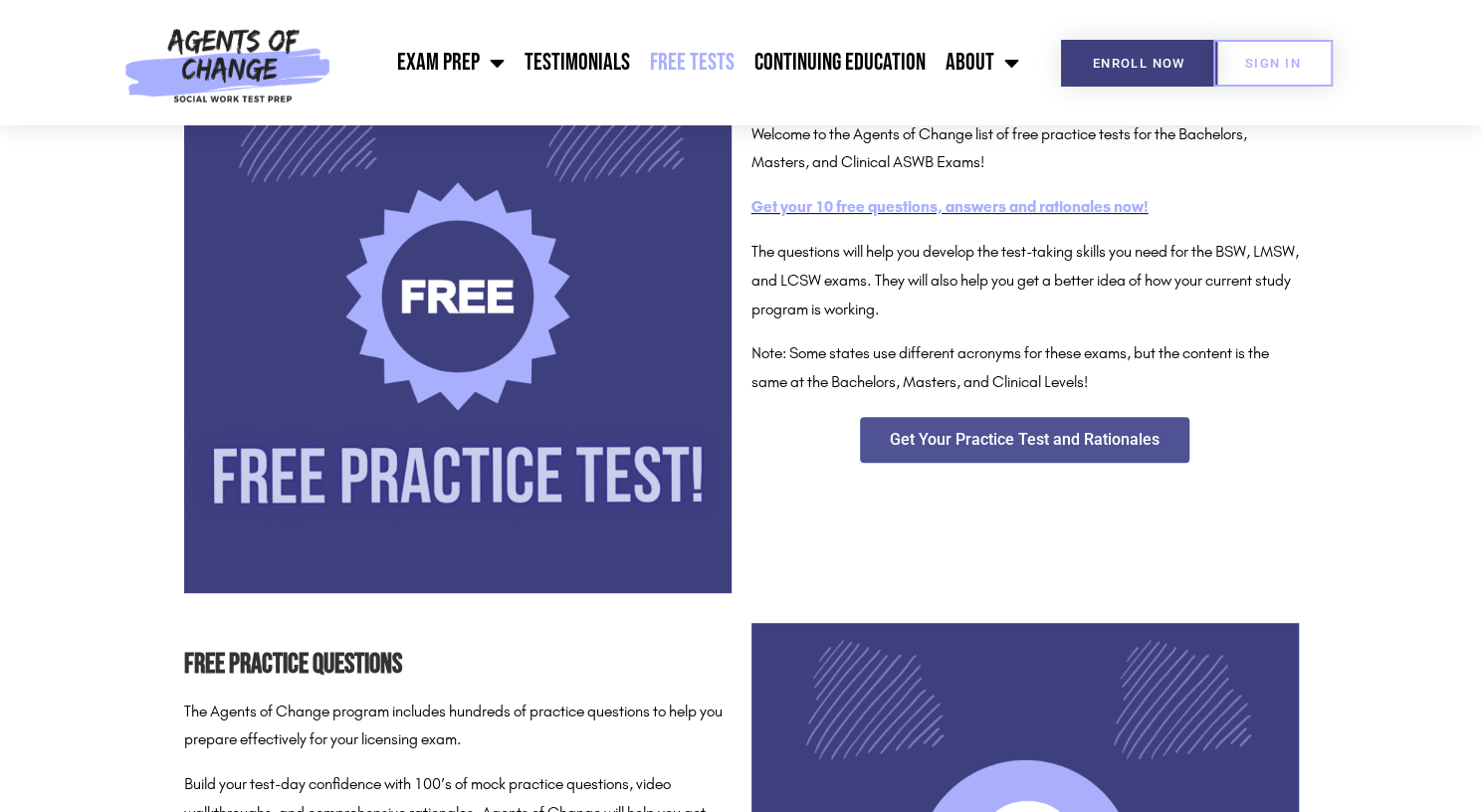 click on "Get your 10 free questions, answers and rationales now!" at bounding box center [950, 206] 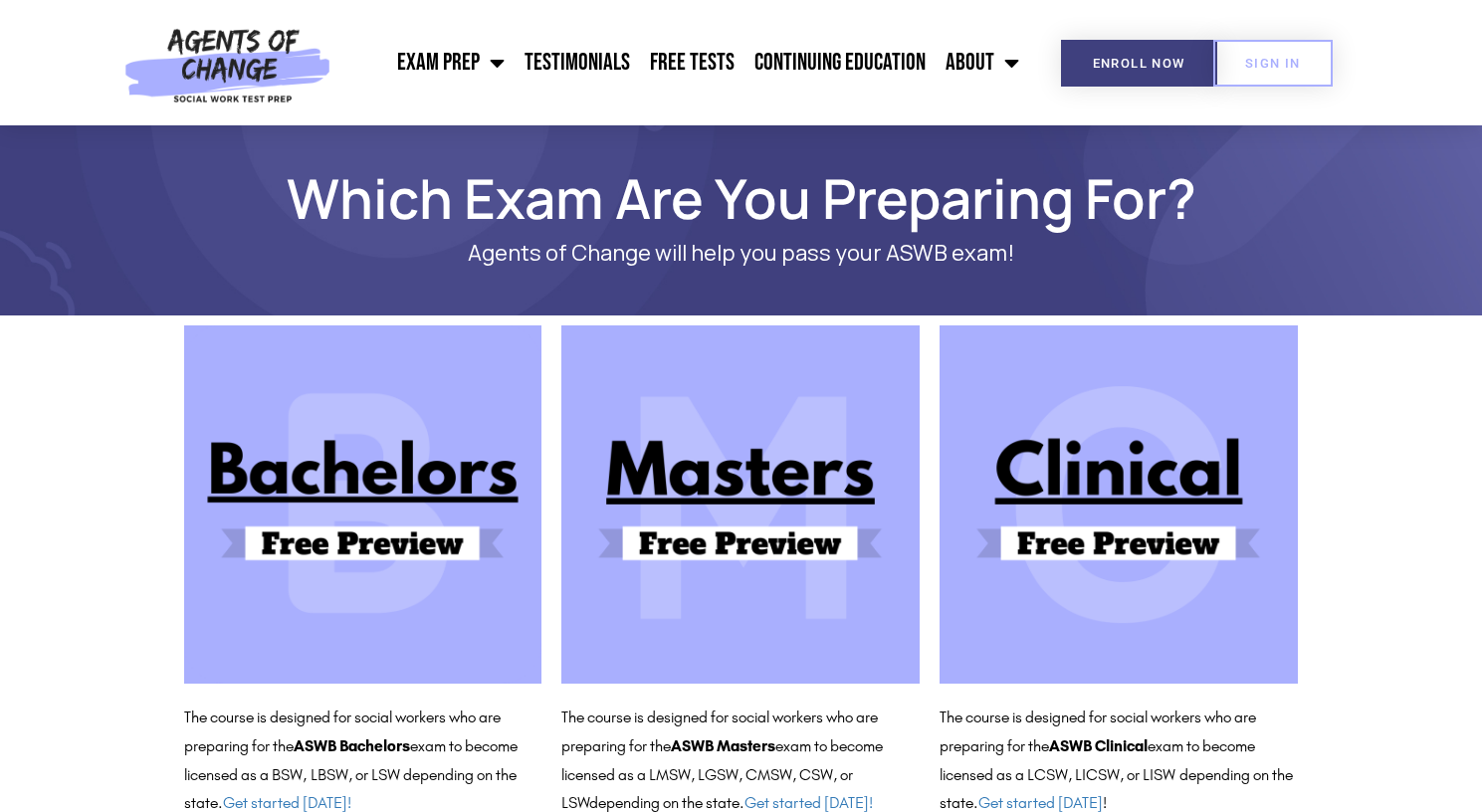 scroll, scrollTop: 0, scrollLeft: 0, axis: both 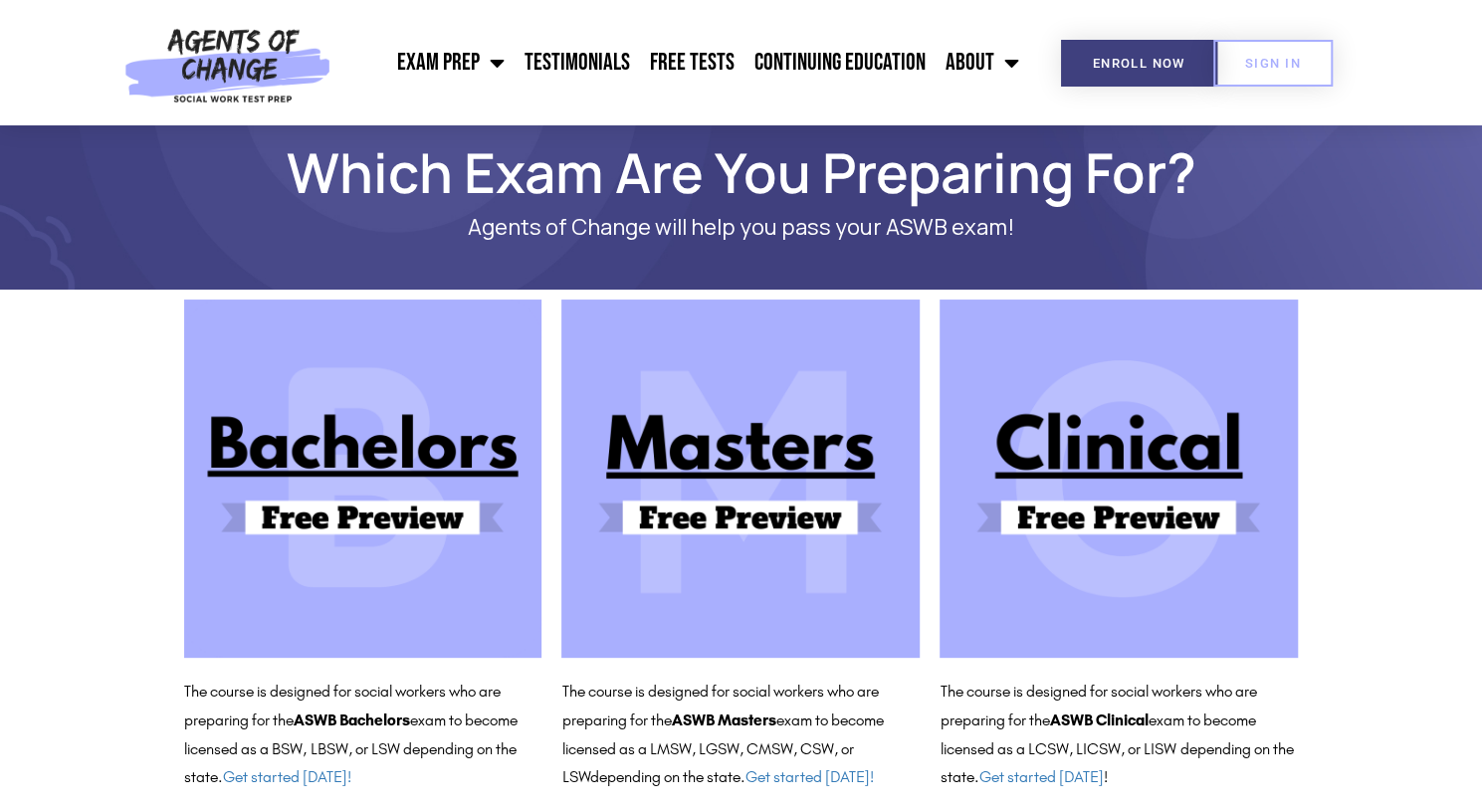 click at bounding box center [1119, 479] 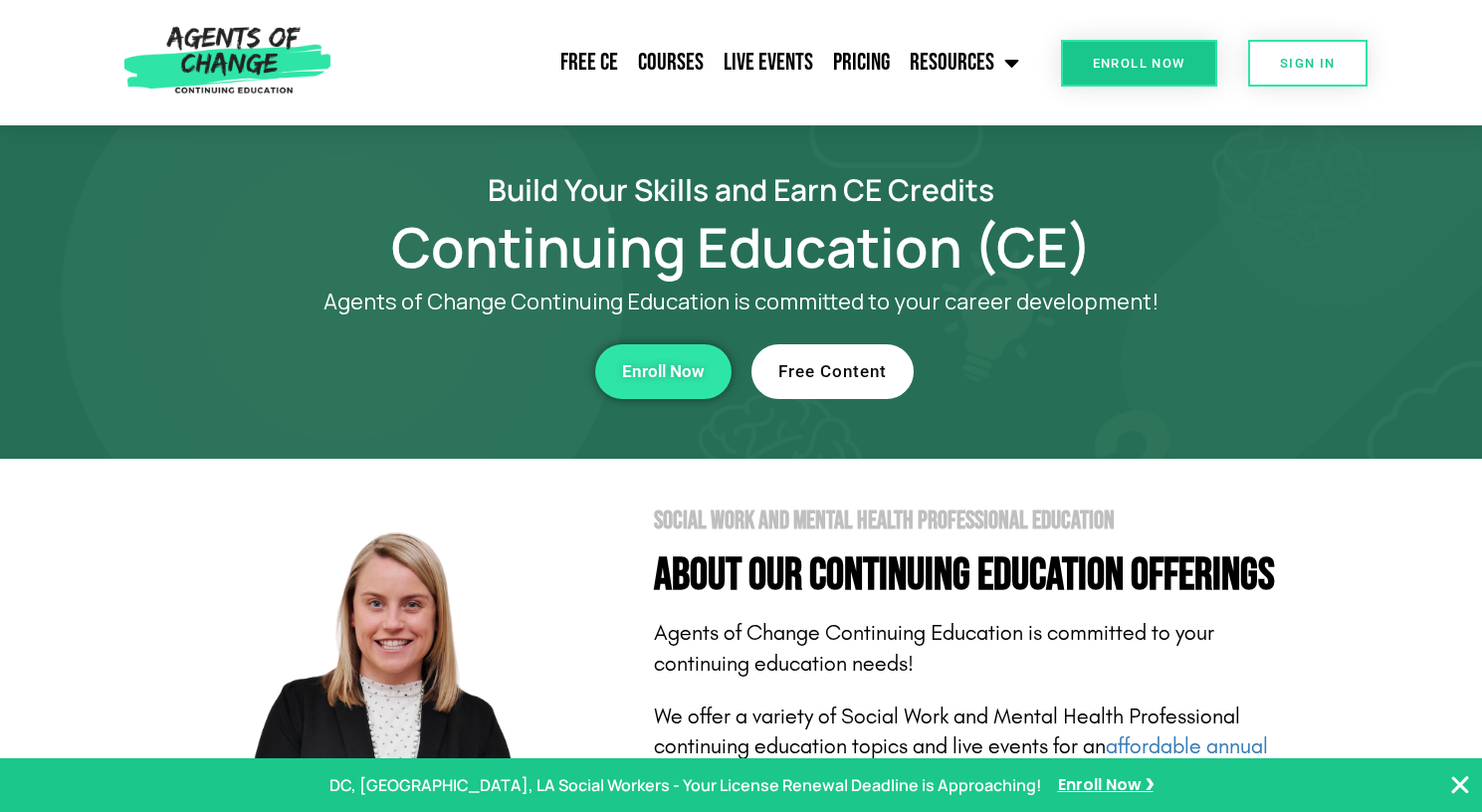 scroll, scrollTop: 123, scrollLeft: 0, axis: vertical 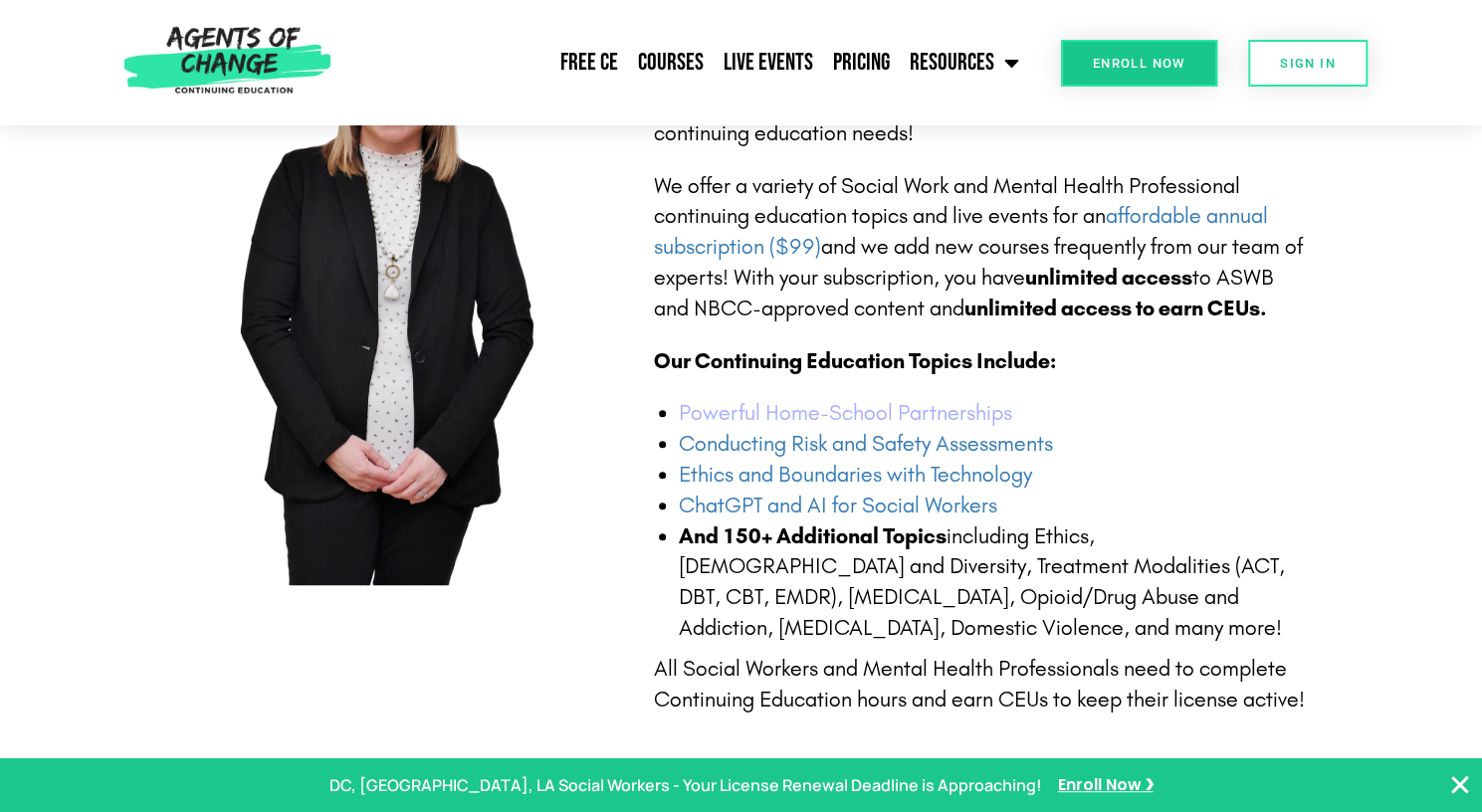 click on "Powerful Home-School Partnerships" at bounding box center (845, 413) 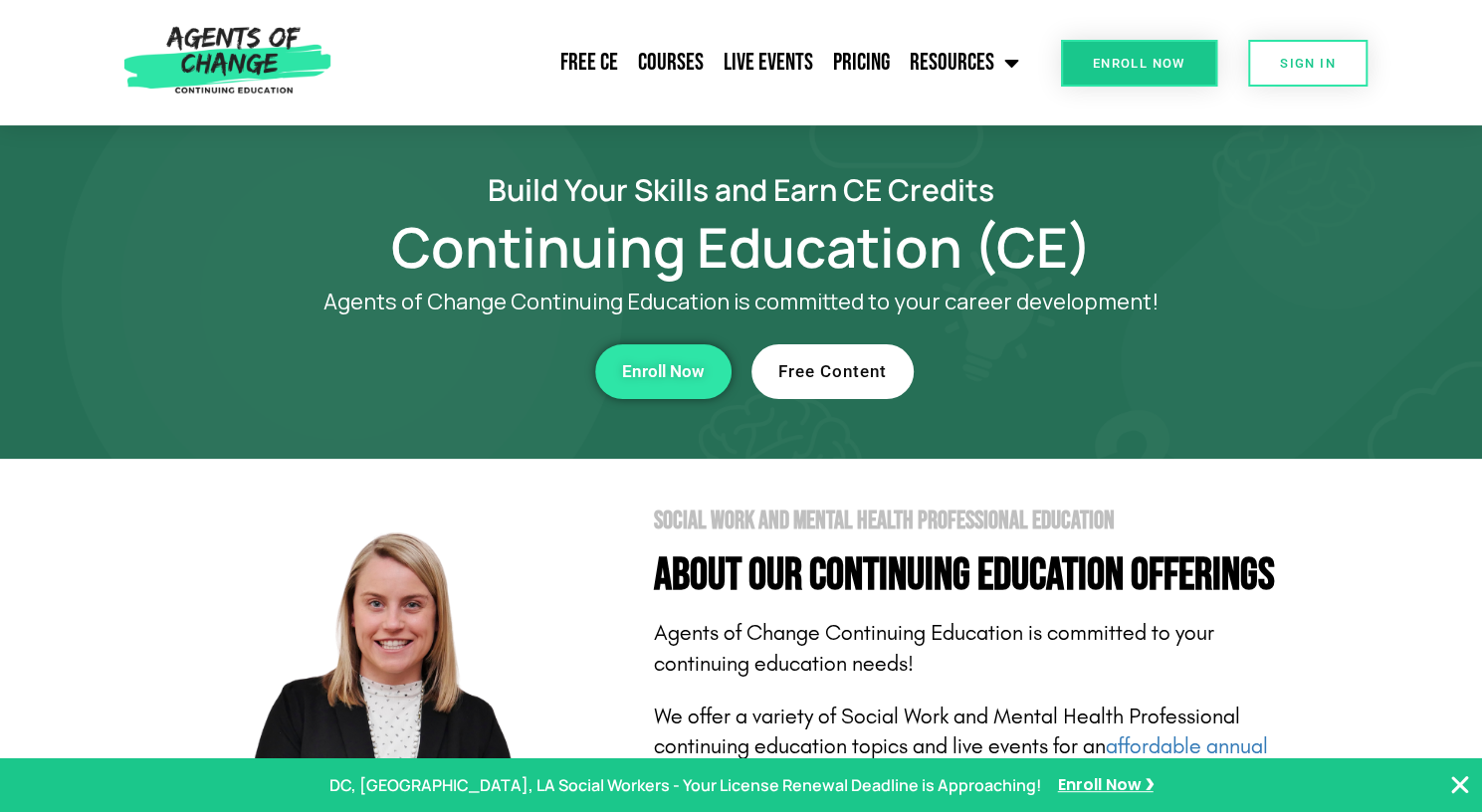 scroll, scrollTop: 12, scrollLeft: 0, axis: vertical 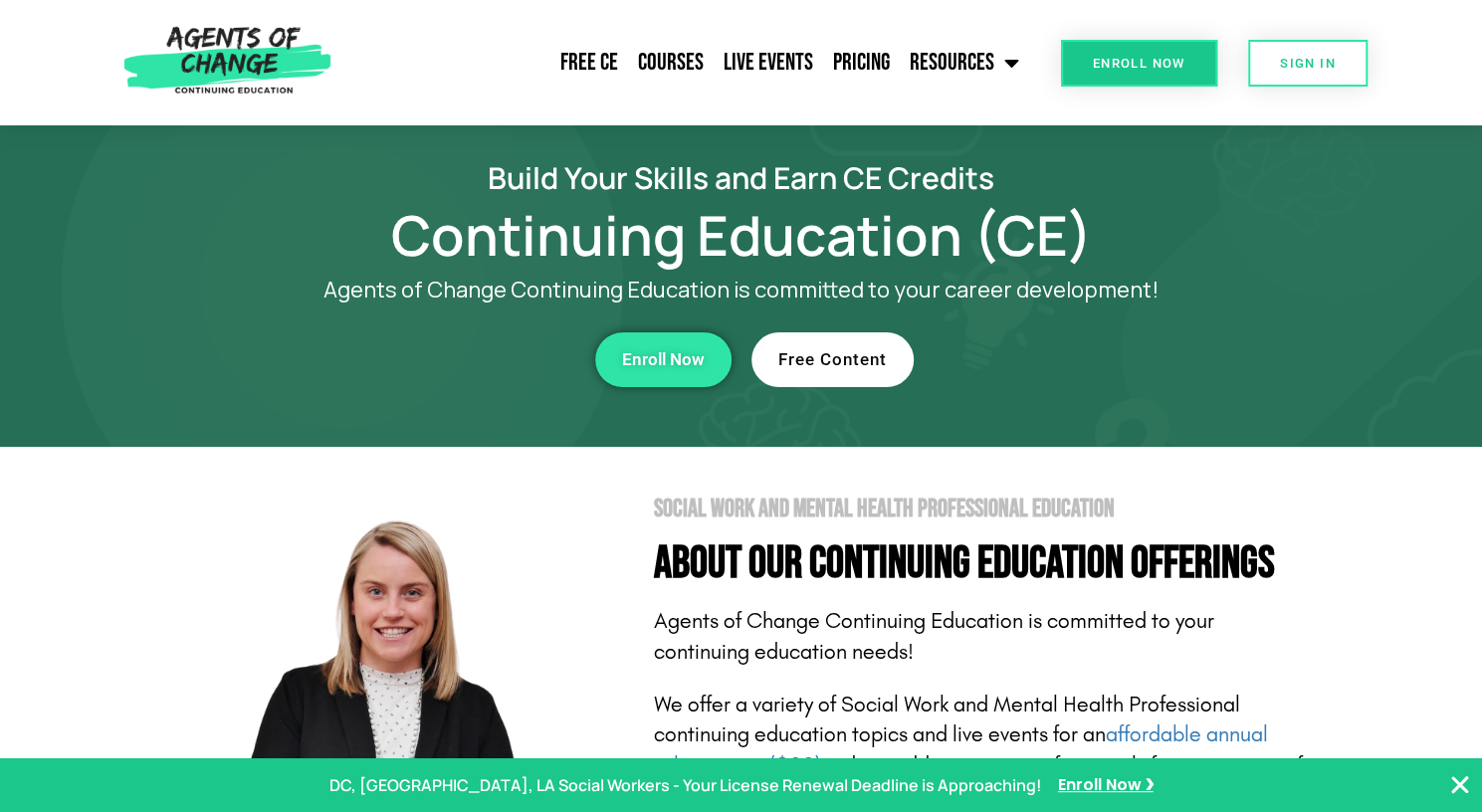 click on "Free Content" at bounding box center (832, 359) 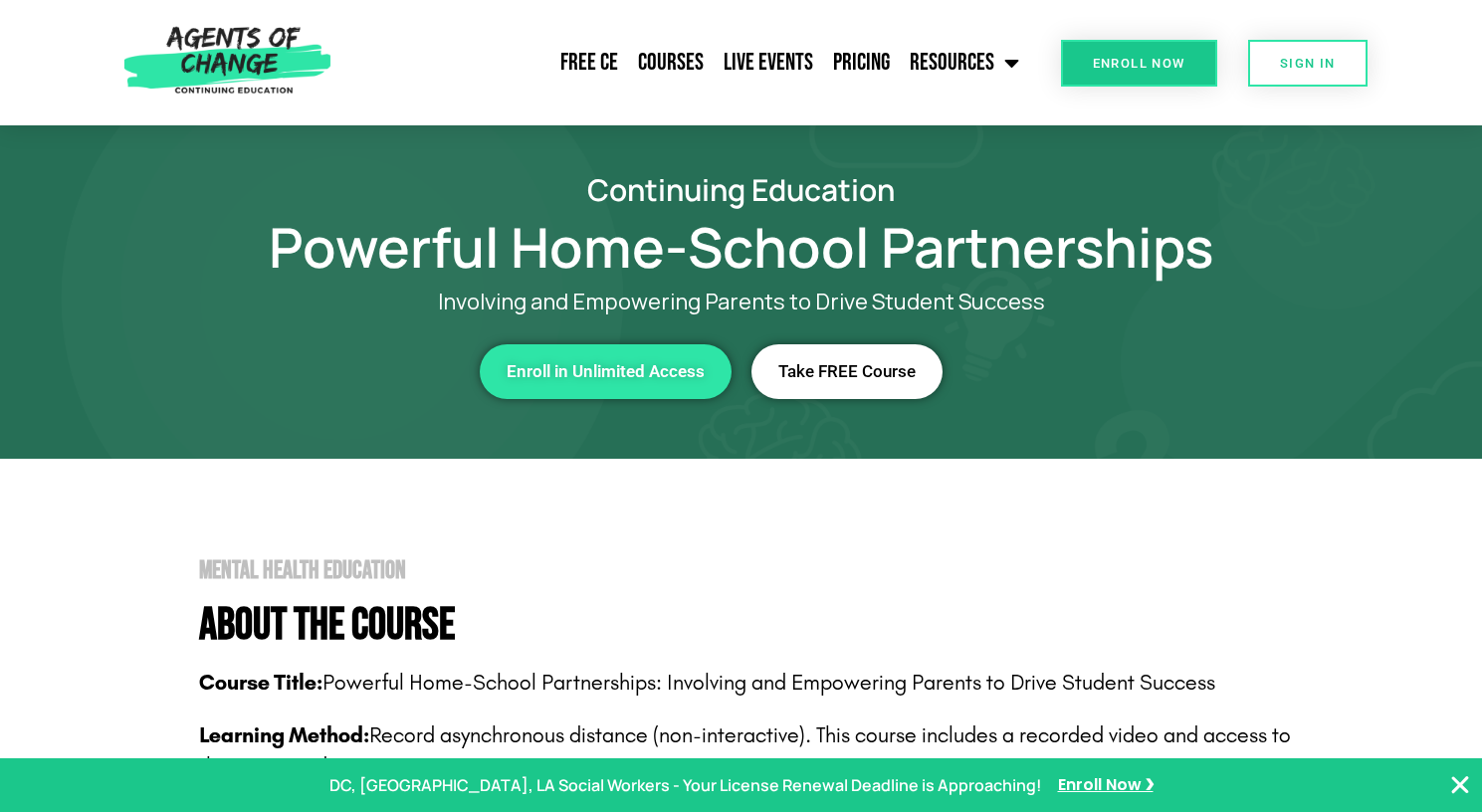 scroll, scrollTop: 379, scrollLeft: 0, axis: vertical 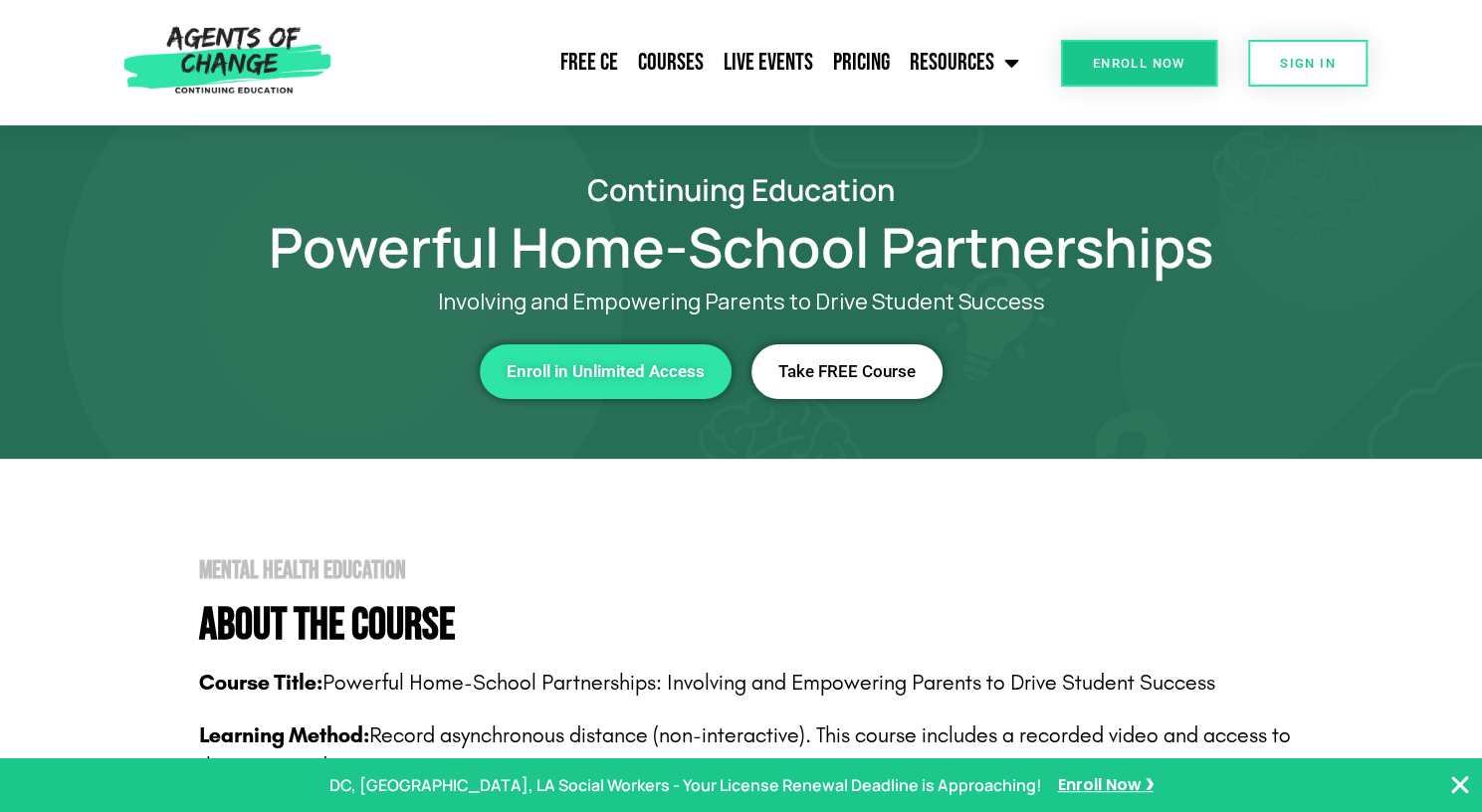 click on "Take FREE Course" at bounding box center (847, 371) 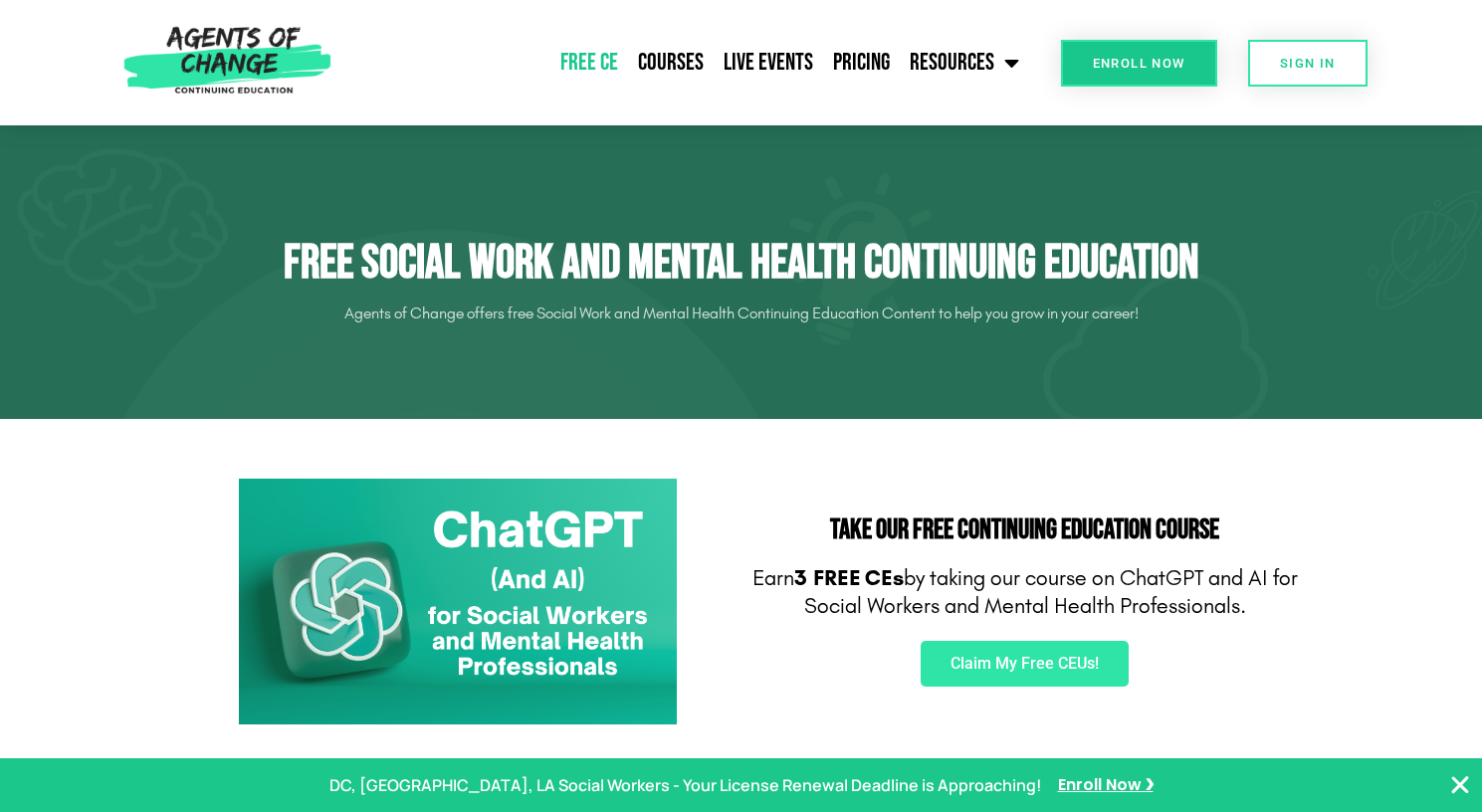 scroll, scrollTop: 397, scrollLeft: 0, axis: vertical 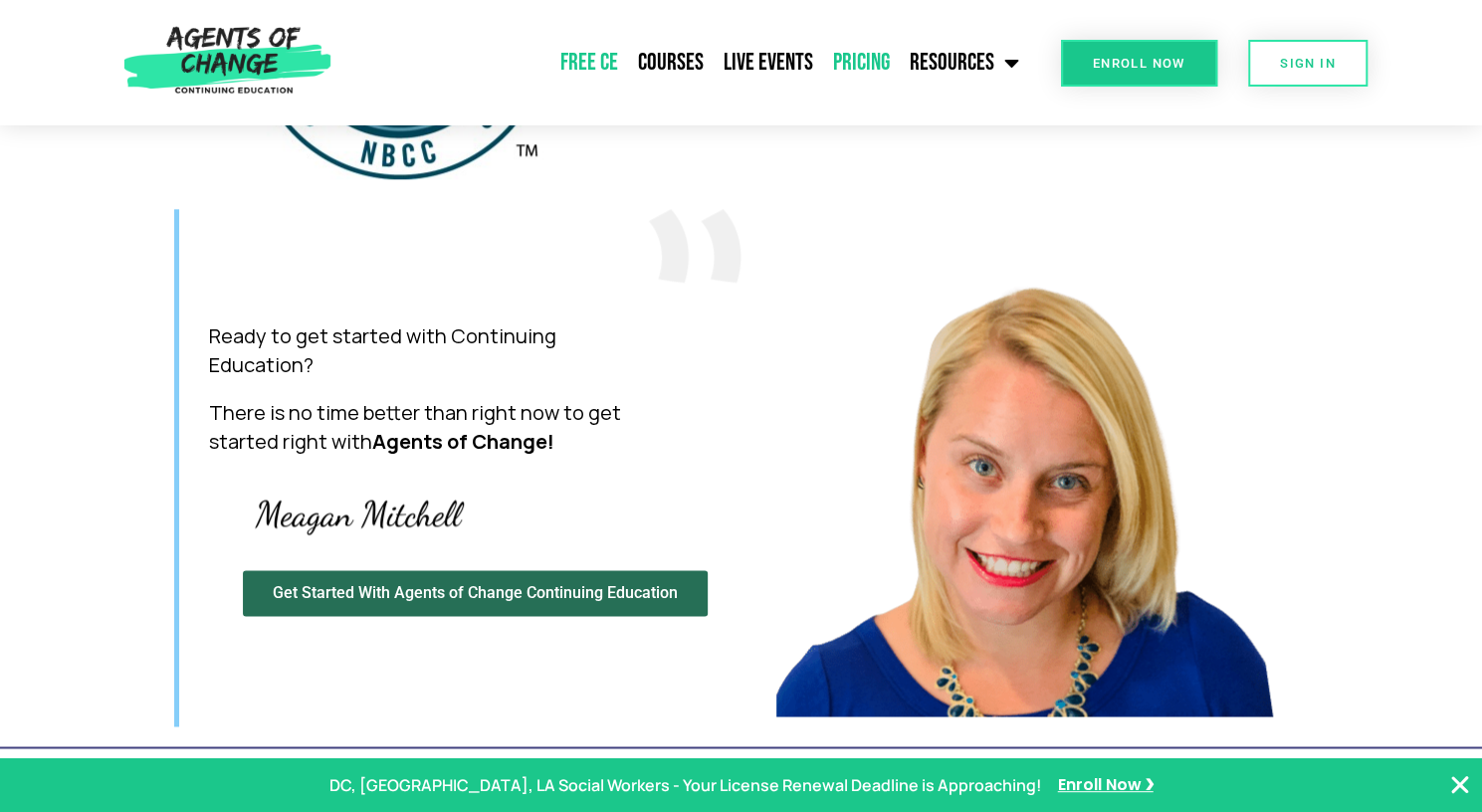 click on "Pricing" 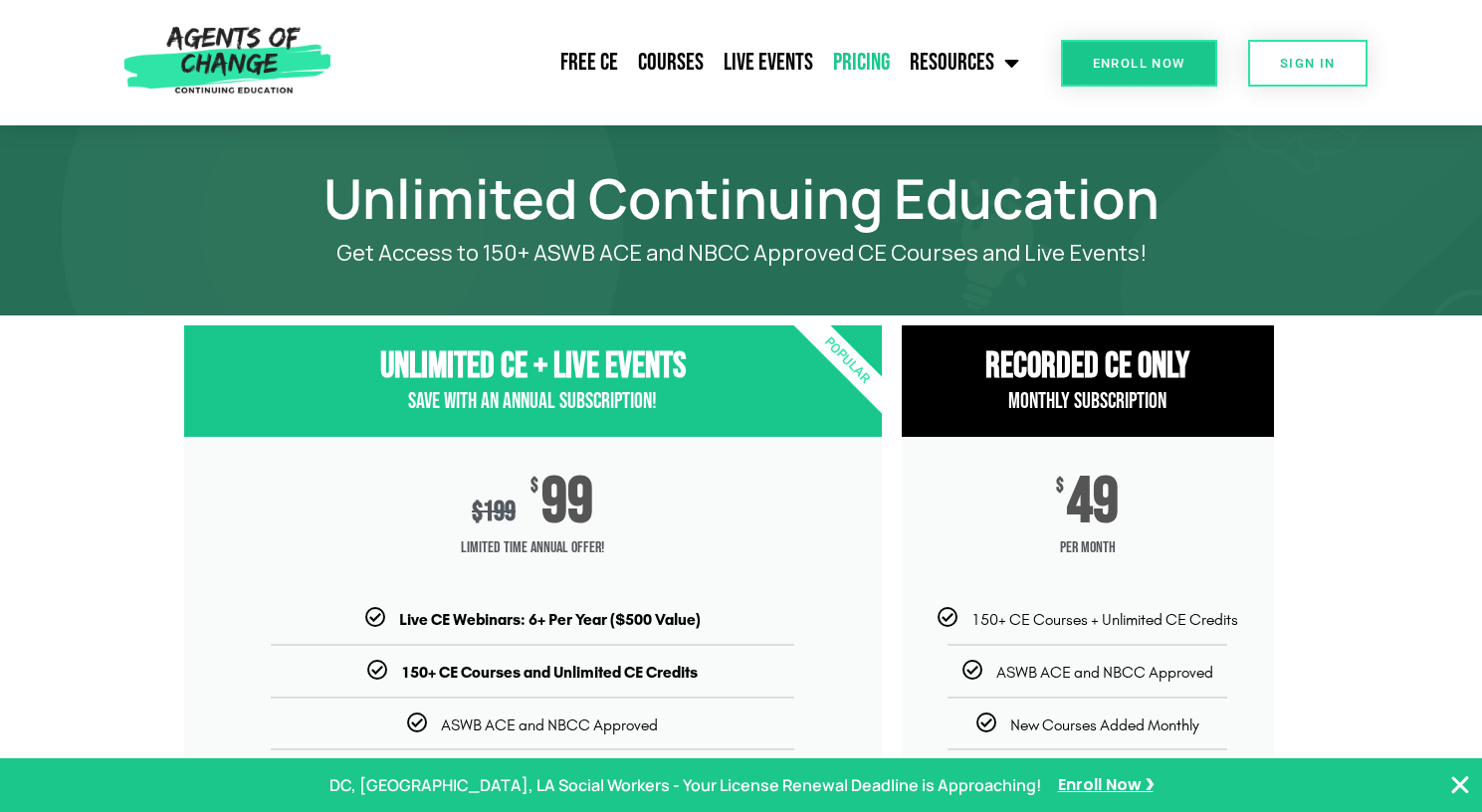 scroll, scrollTop: 189, scrollLeft: 0, axis: vertical 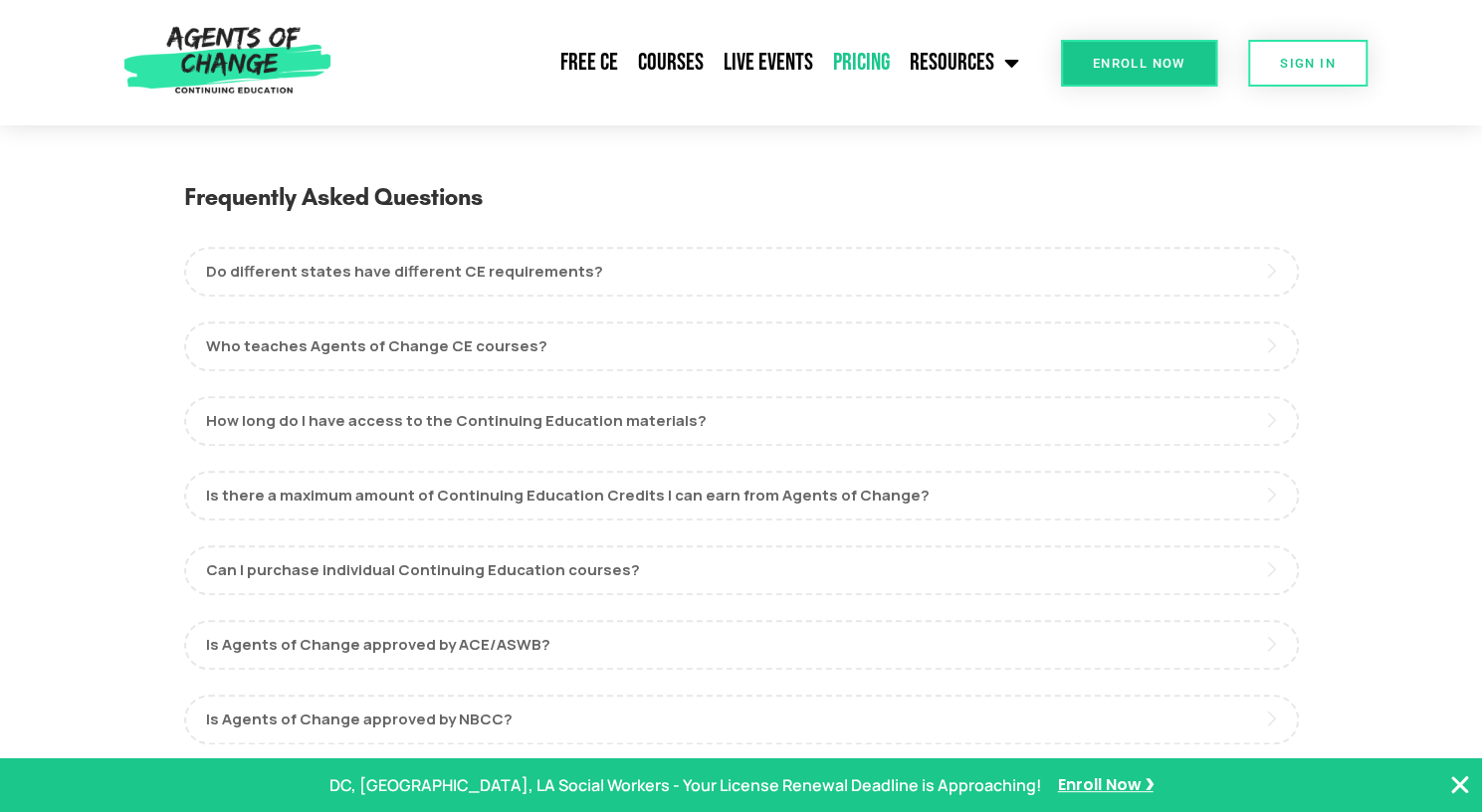 click on "How long do I have access to the Continuing Education materials?" at bounding box center [741, 421] 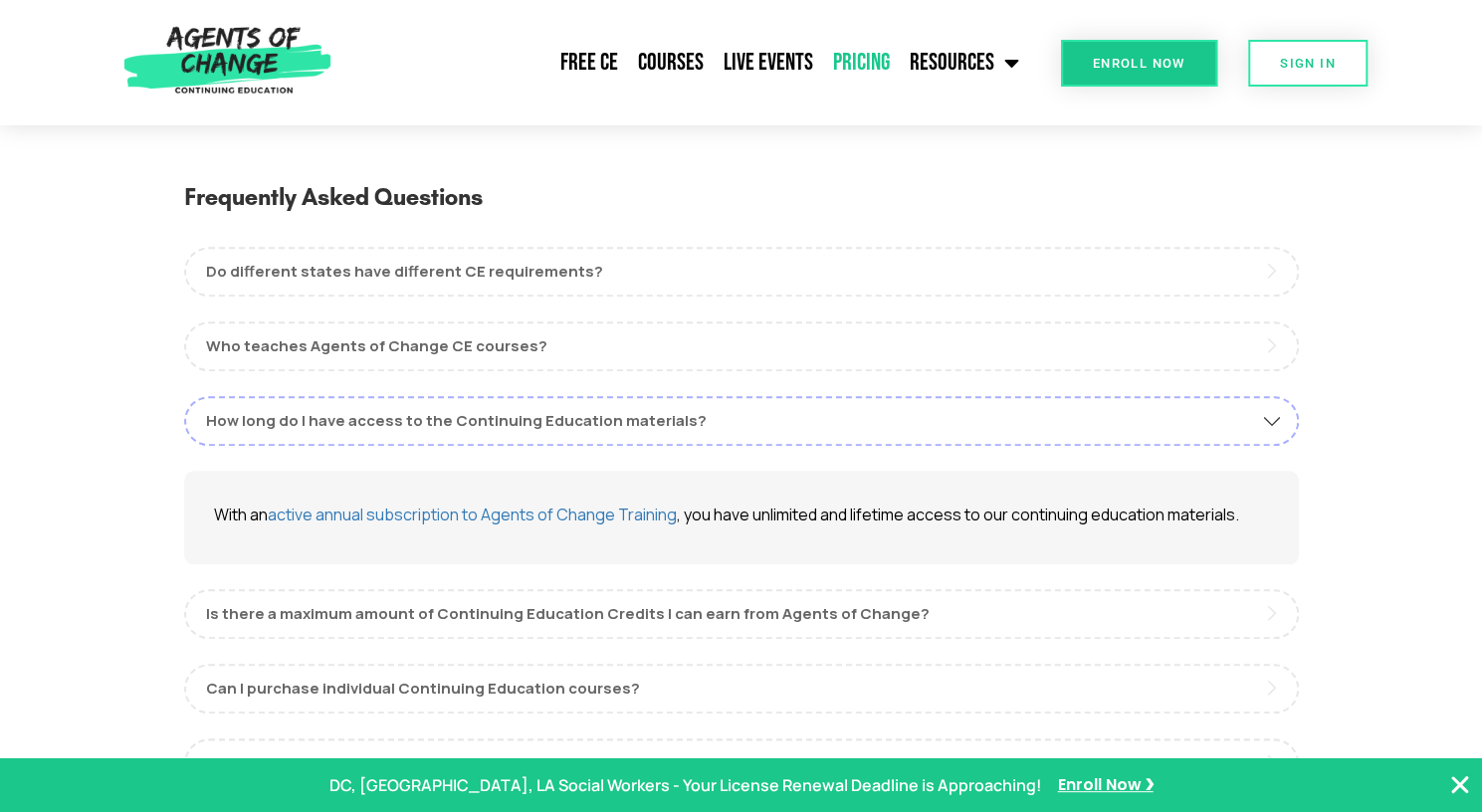 click on "How long do I have access to the Continuing Education materials?" at bounding box center (741, 421) 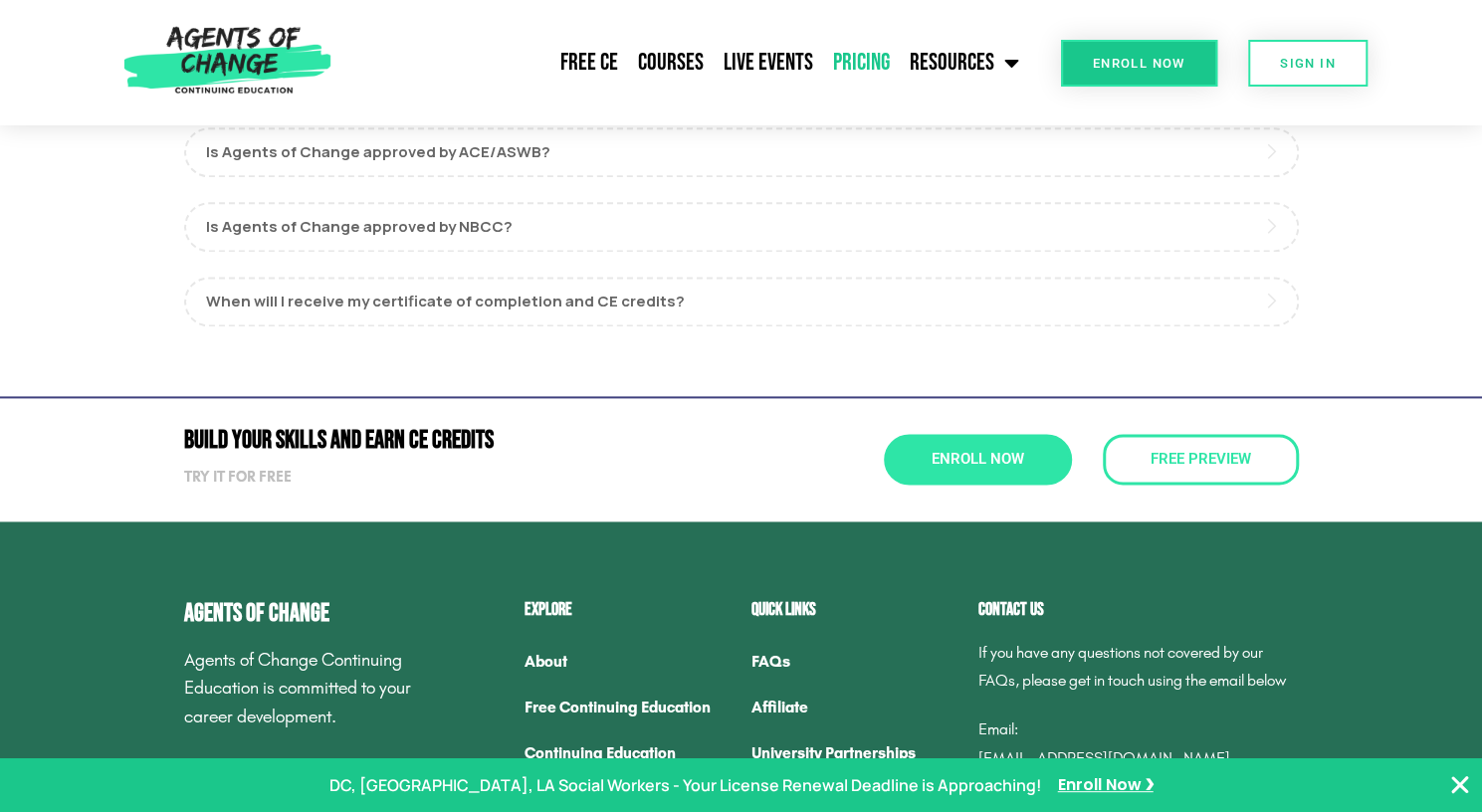 scroll, scrollTop: 1419, scrollLeft: 0, axis: vertical 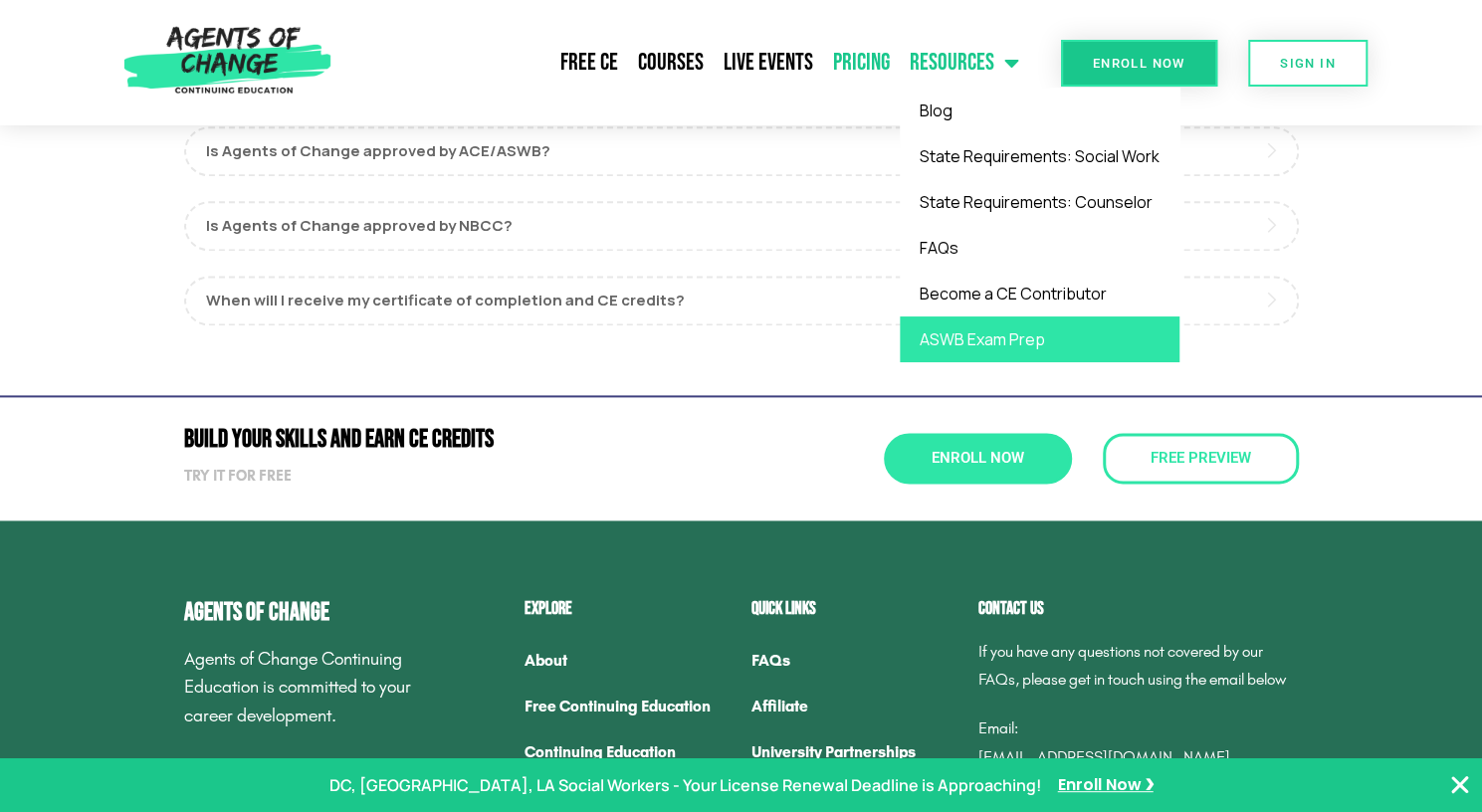 click on "ASWB Exam Prep" 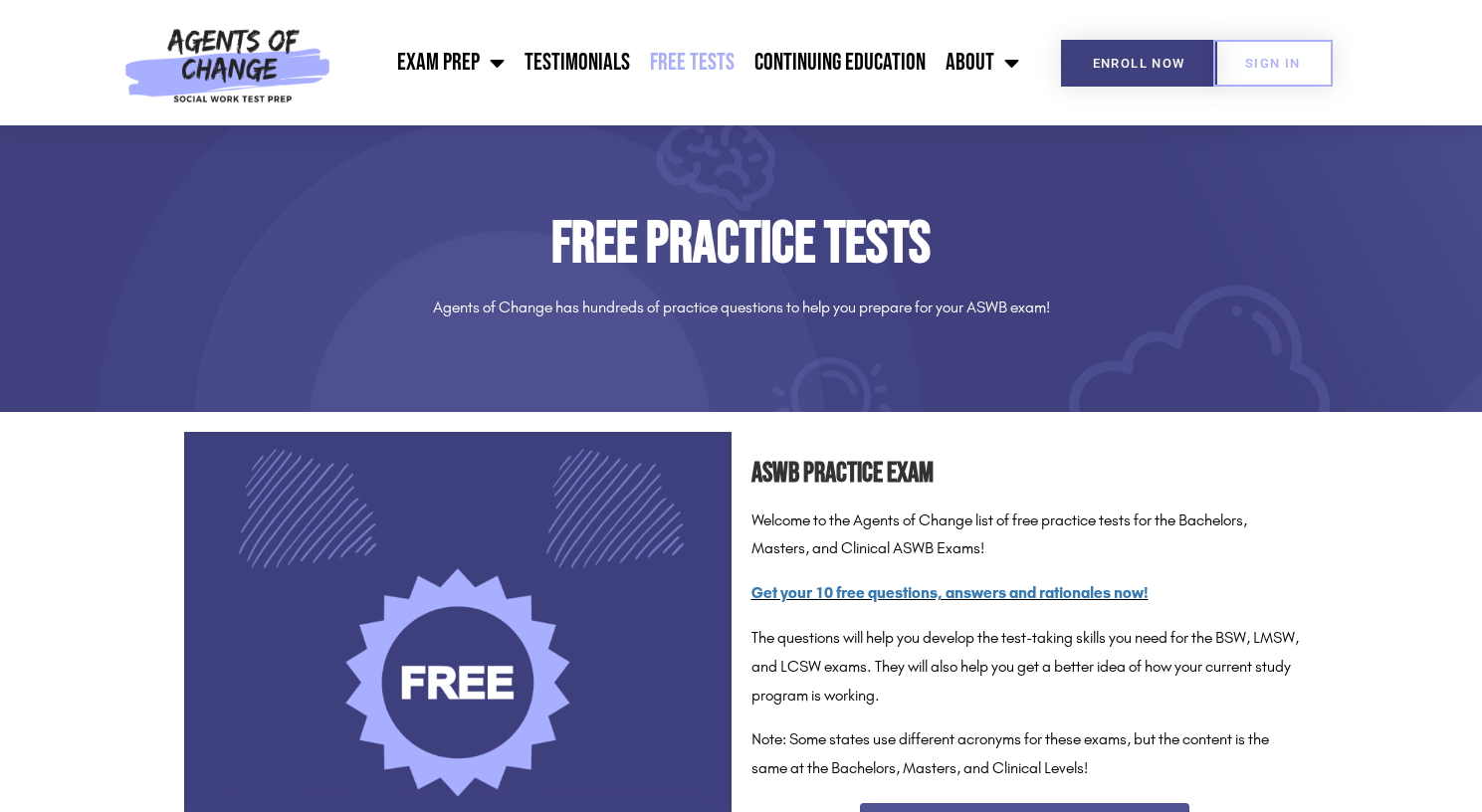 scroll, scrollTop: 0, scrollLeft: 0, axis: both 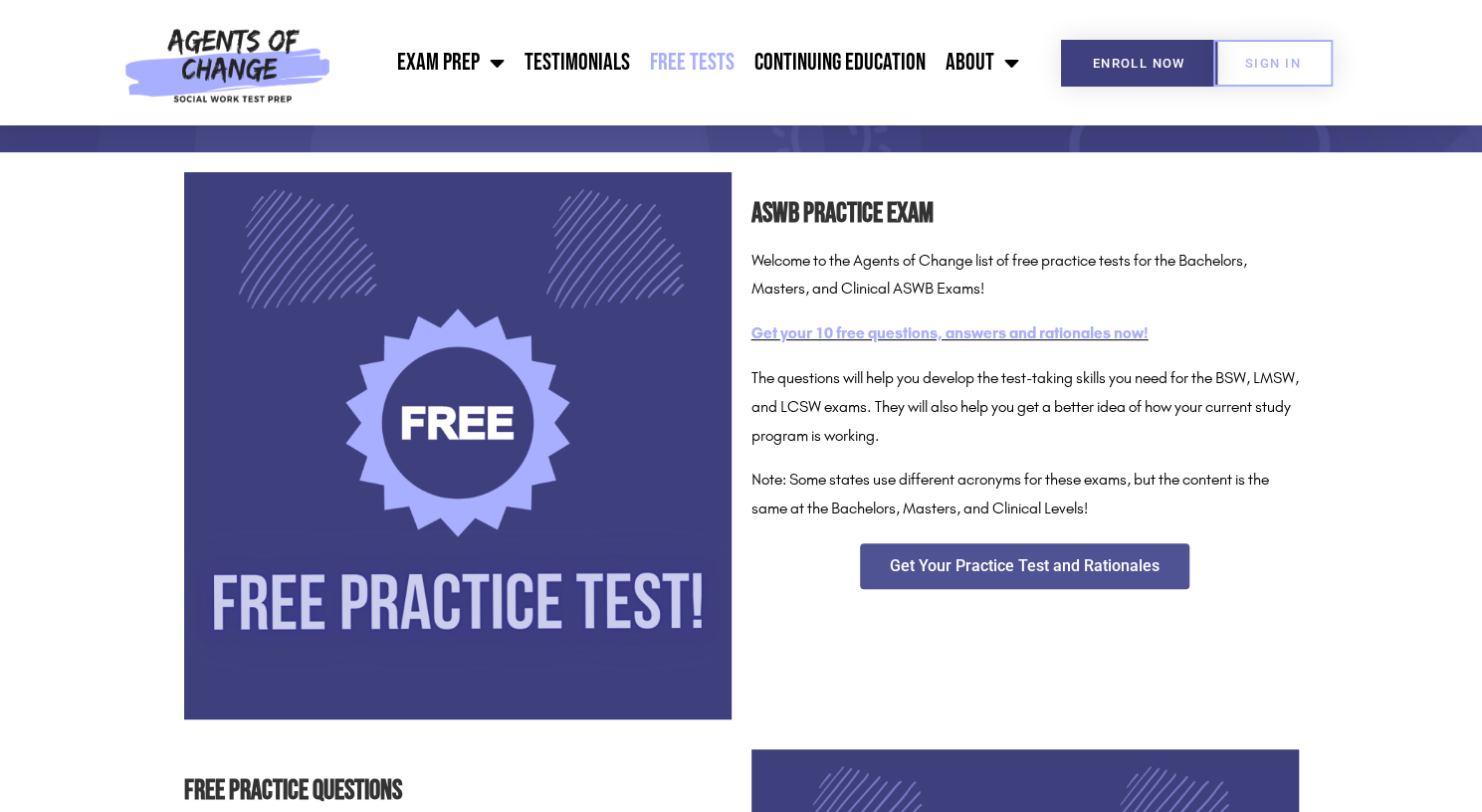 click on "Get your 10 free questions, answers and rationales now!" at bounding box center [950, 332] 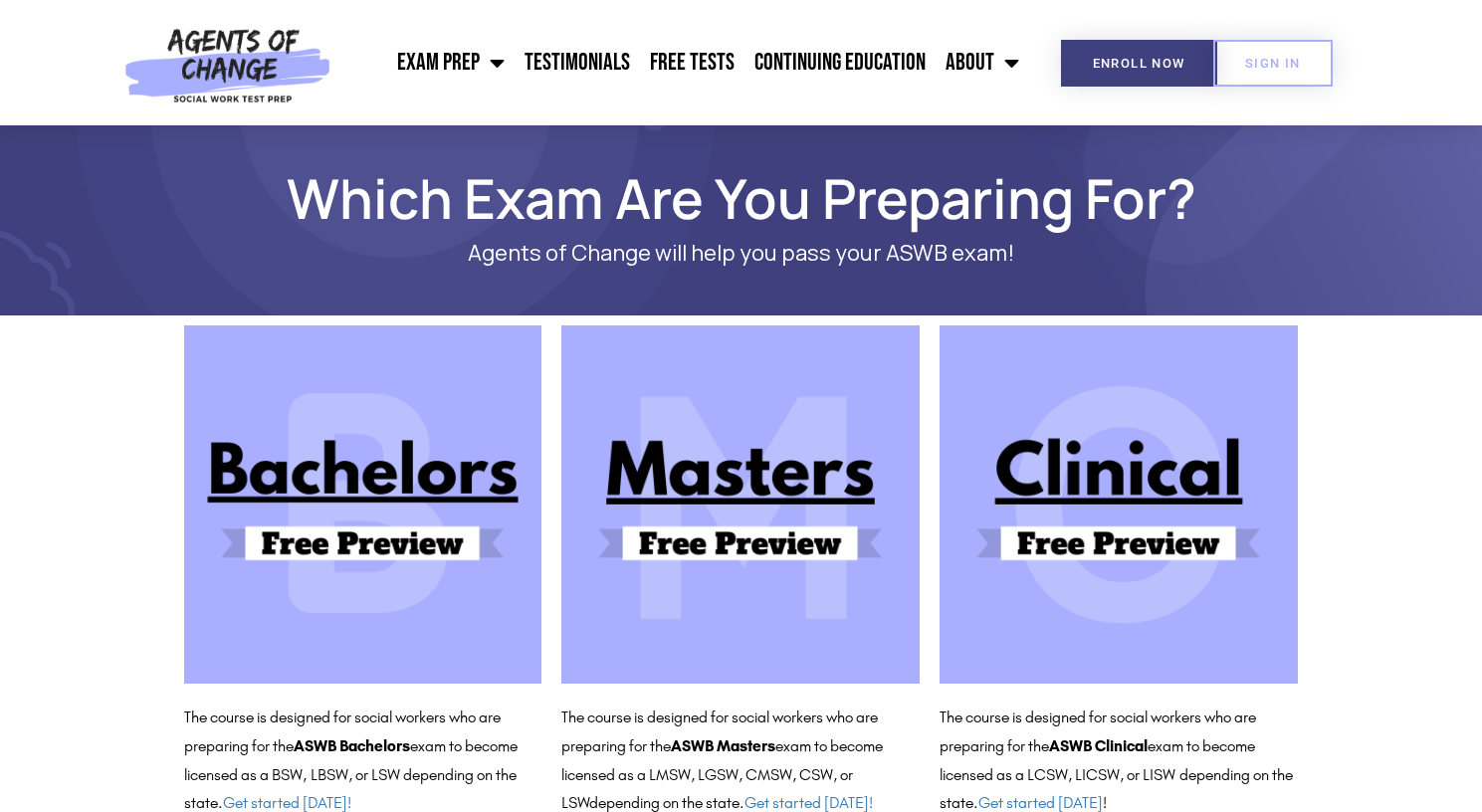 scroll, scrollTop: 0, scrollLeft: 0, axis: both 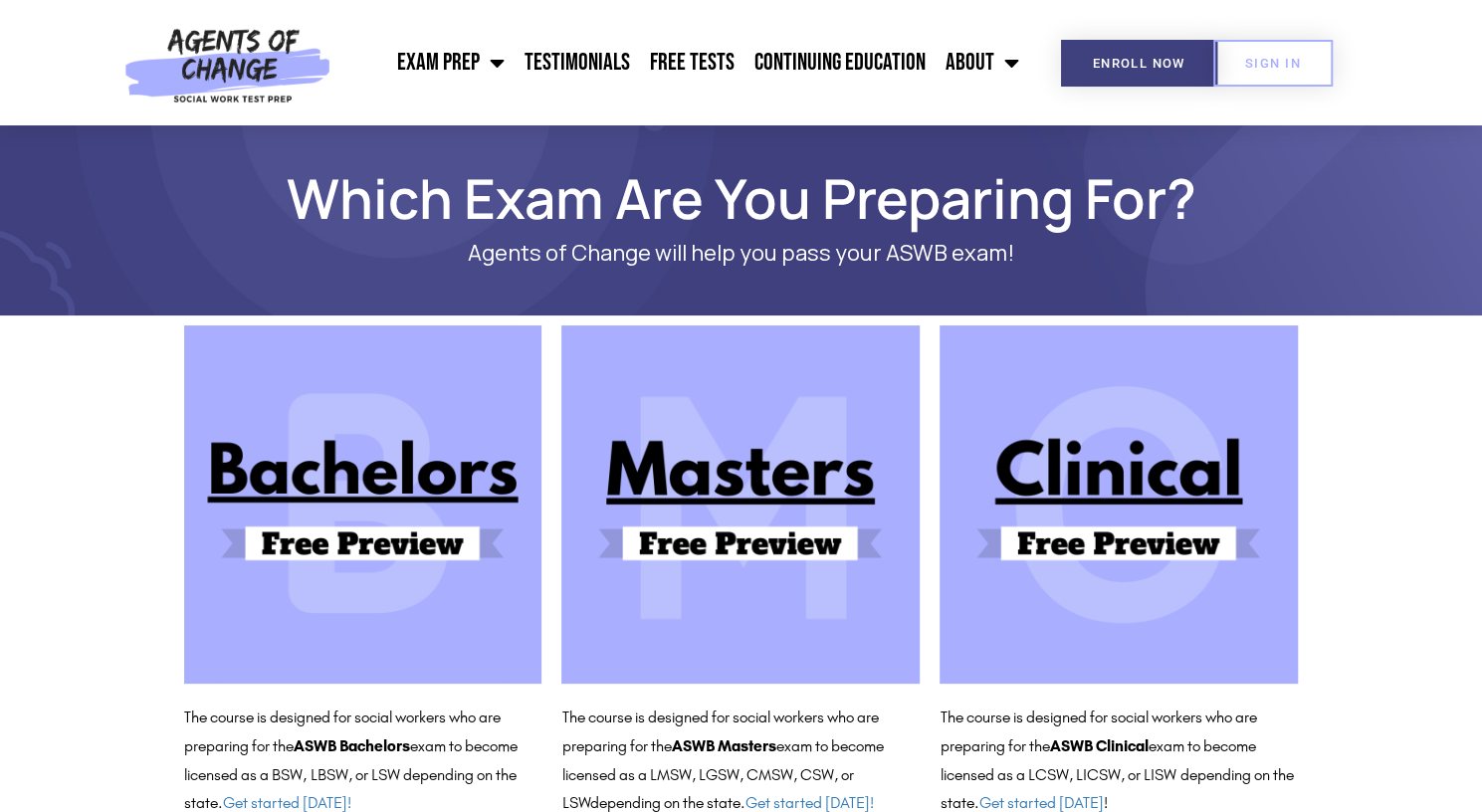 click at bounding box center (1119, 505) 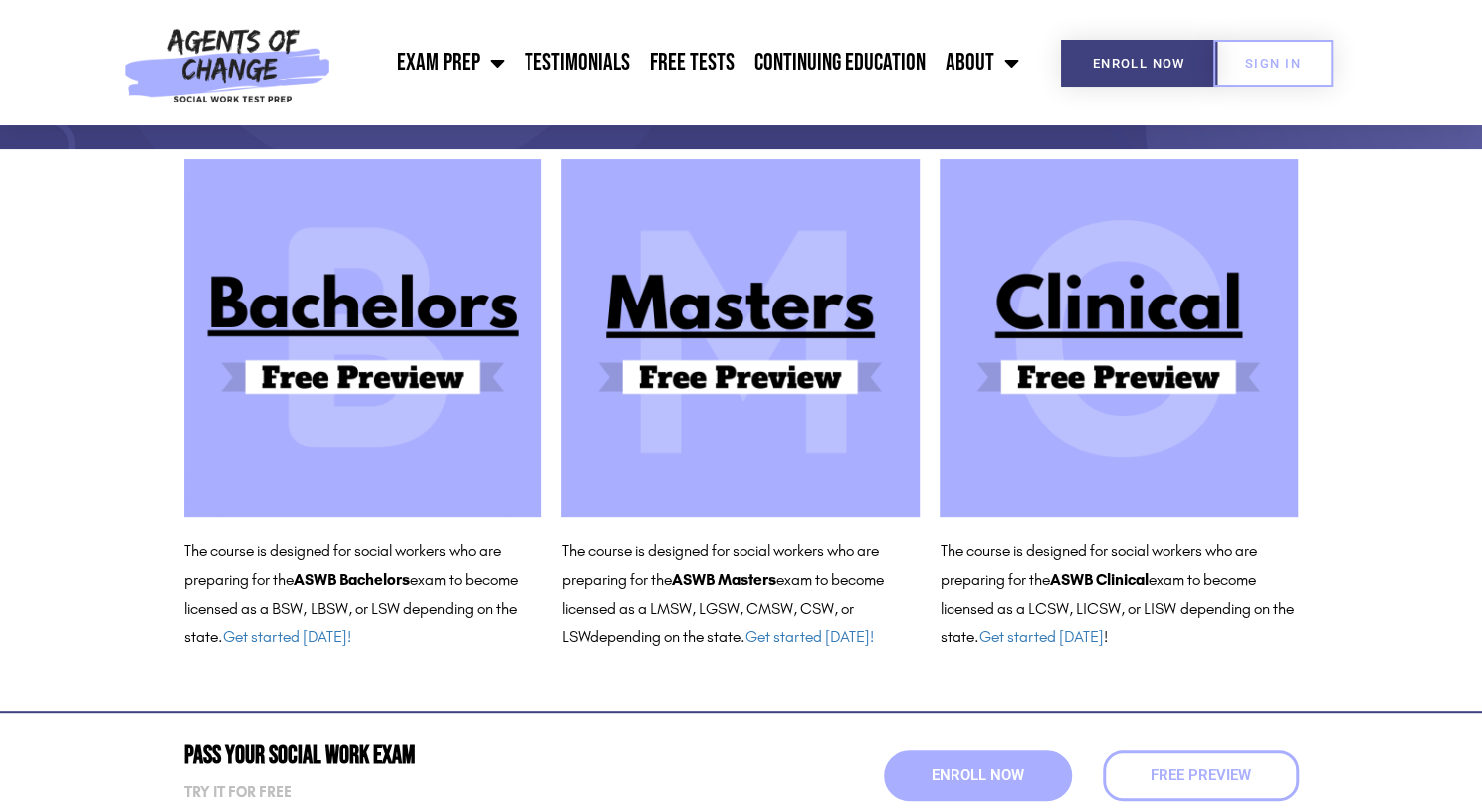 scroll, scrollTop: 210, scrollLeft: 0, axis: vertical 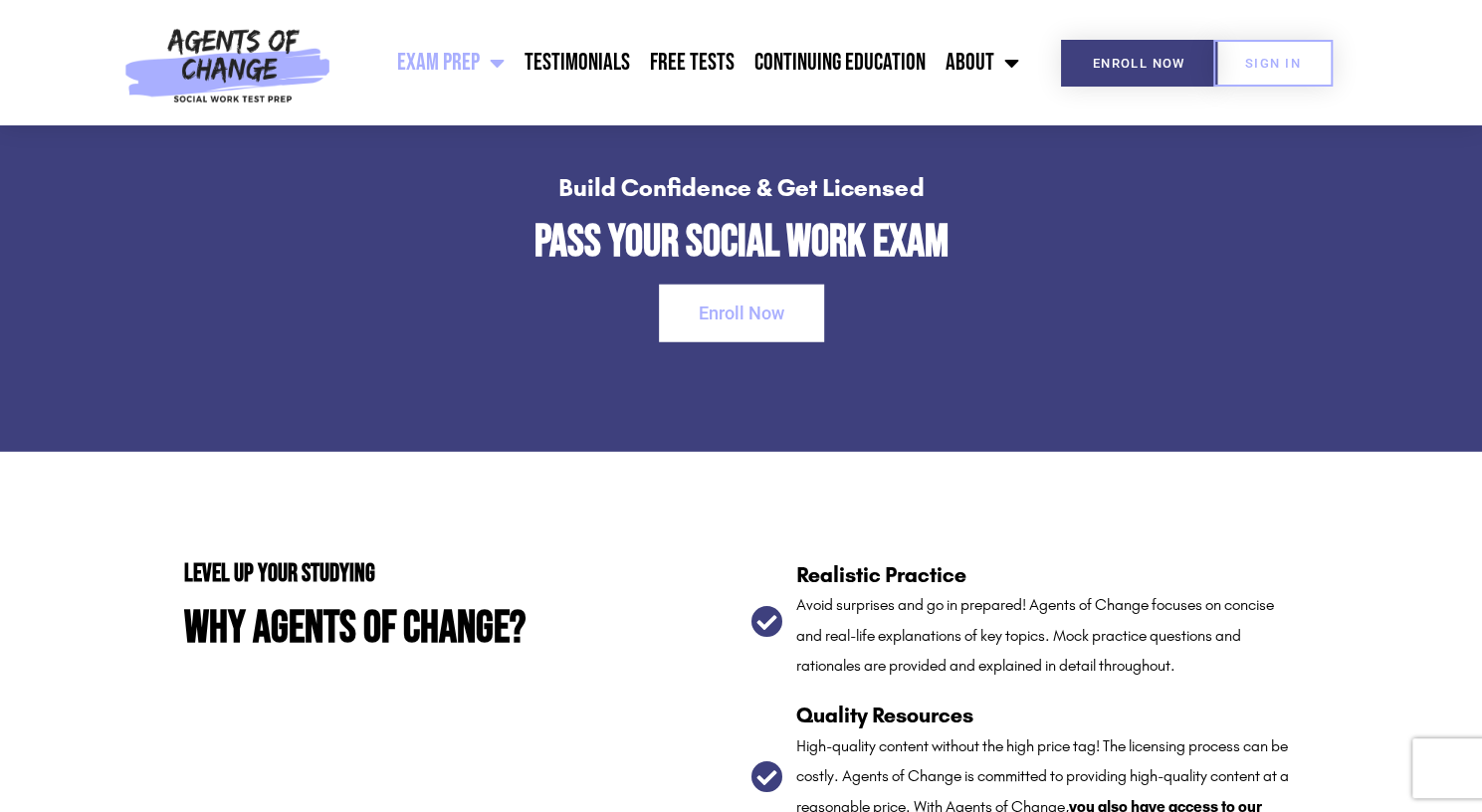 click on "Level Up Your Studying" at bounding box center (458, 573) 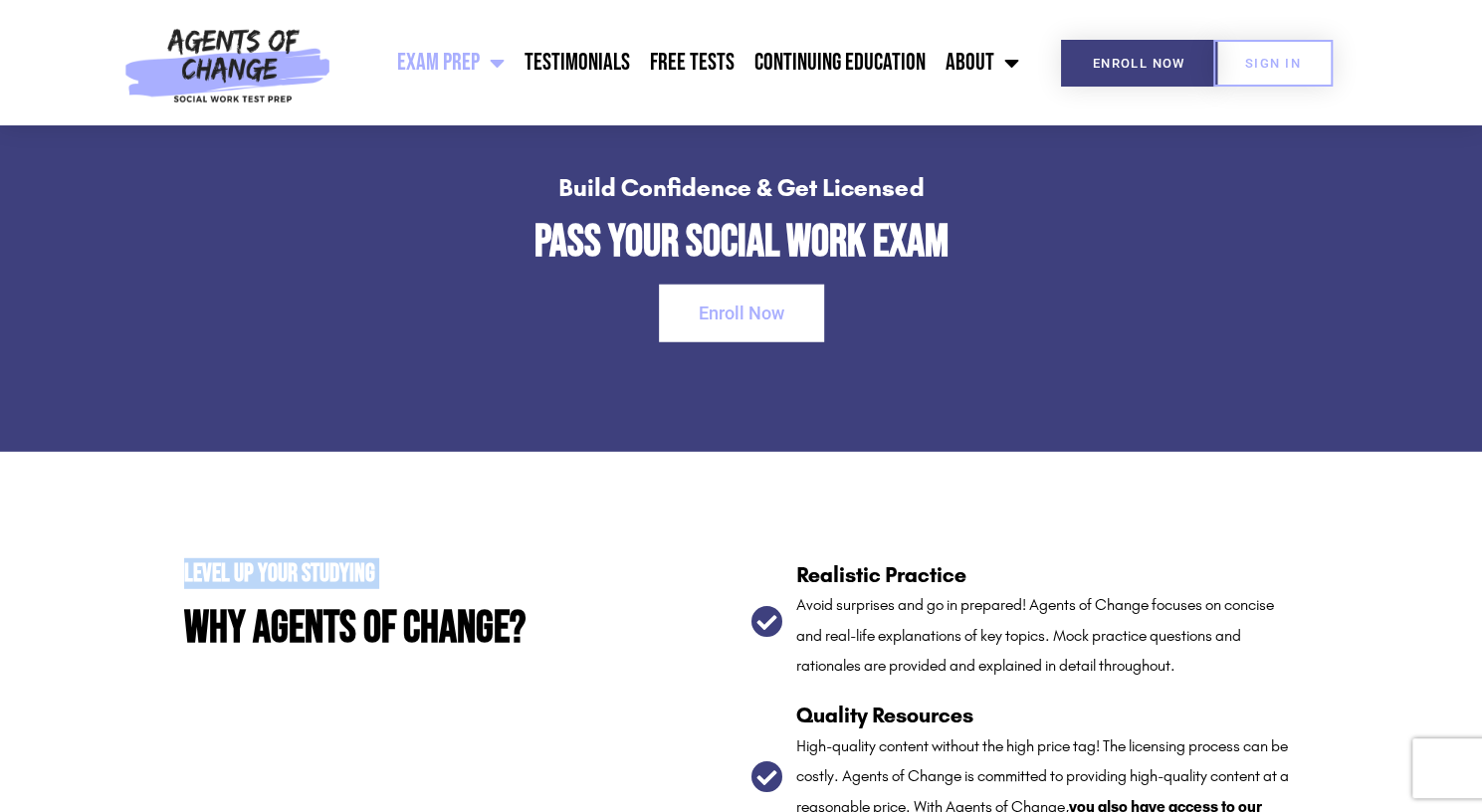 click on "Level Up Your Studying" at bounding box center (458, 573) 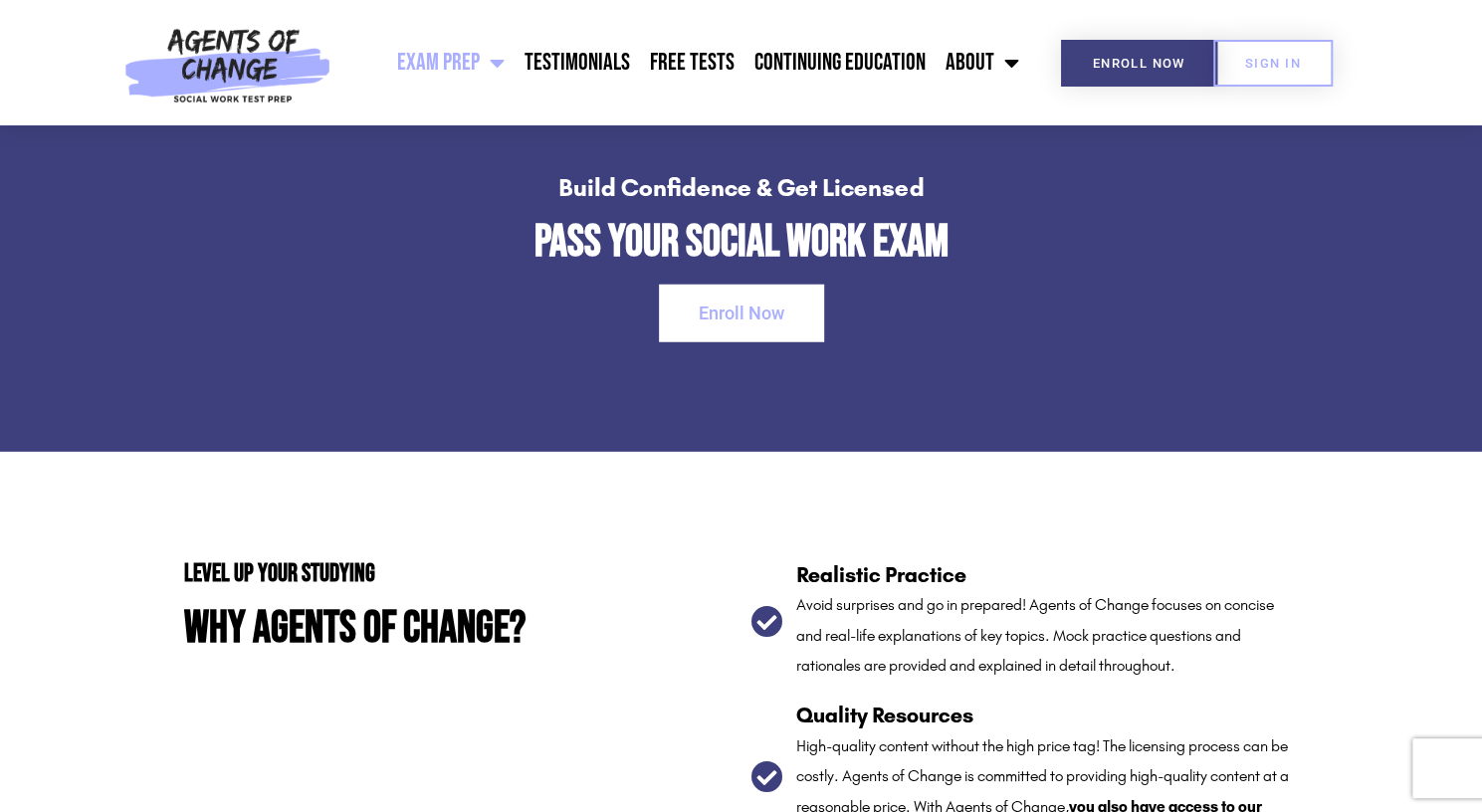 click on "Level Up Your Studying
Why Agents of Change?" at bounding box center (458, 807) 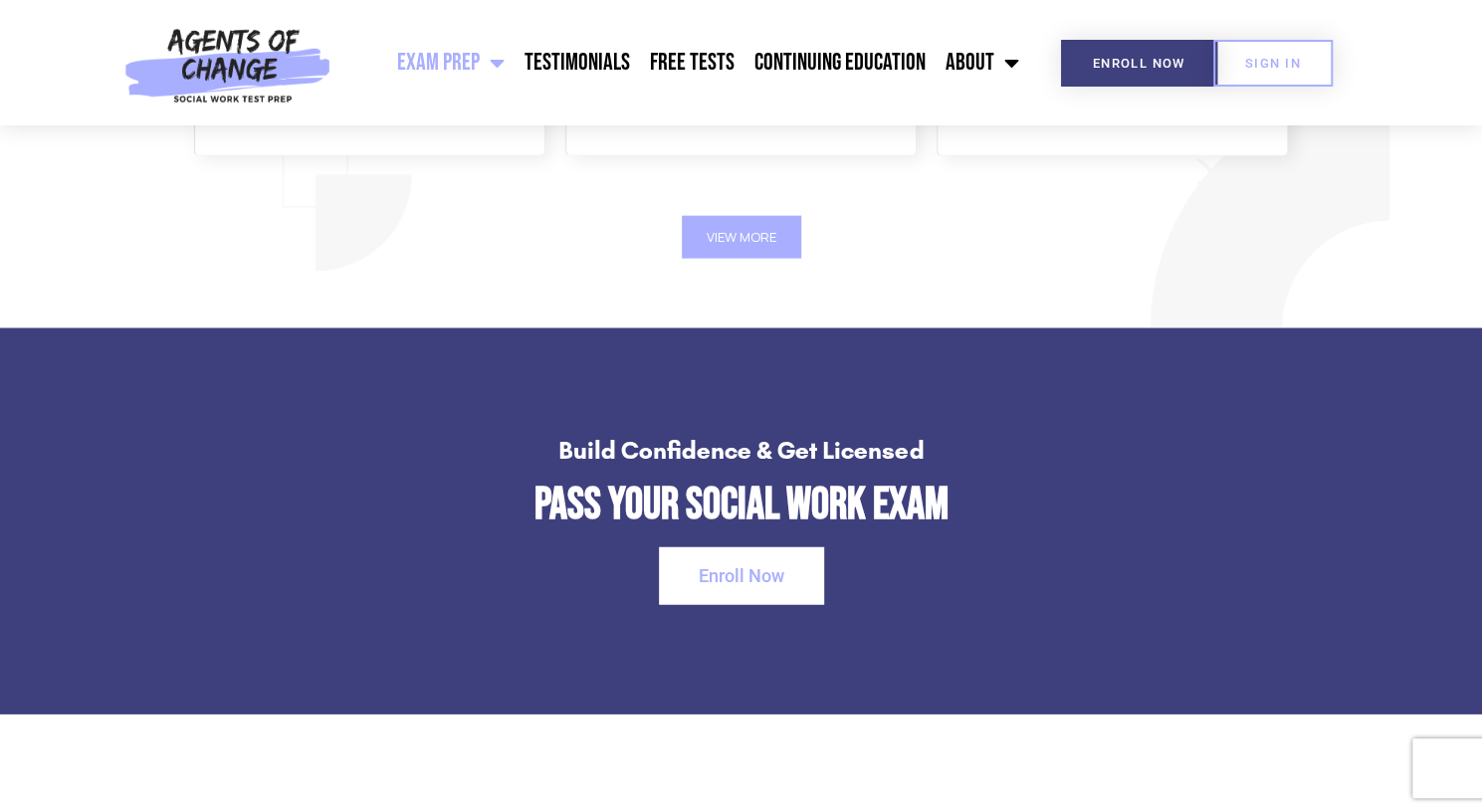 scroll, scrollTop: 2714, scrollLeft: 0, axis: vertical 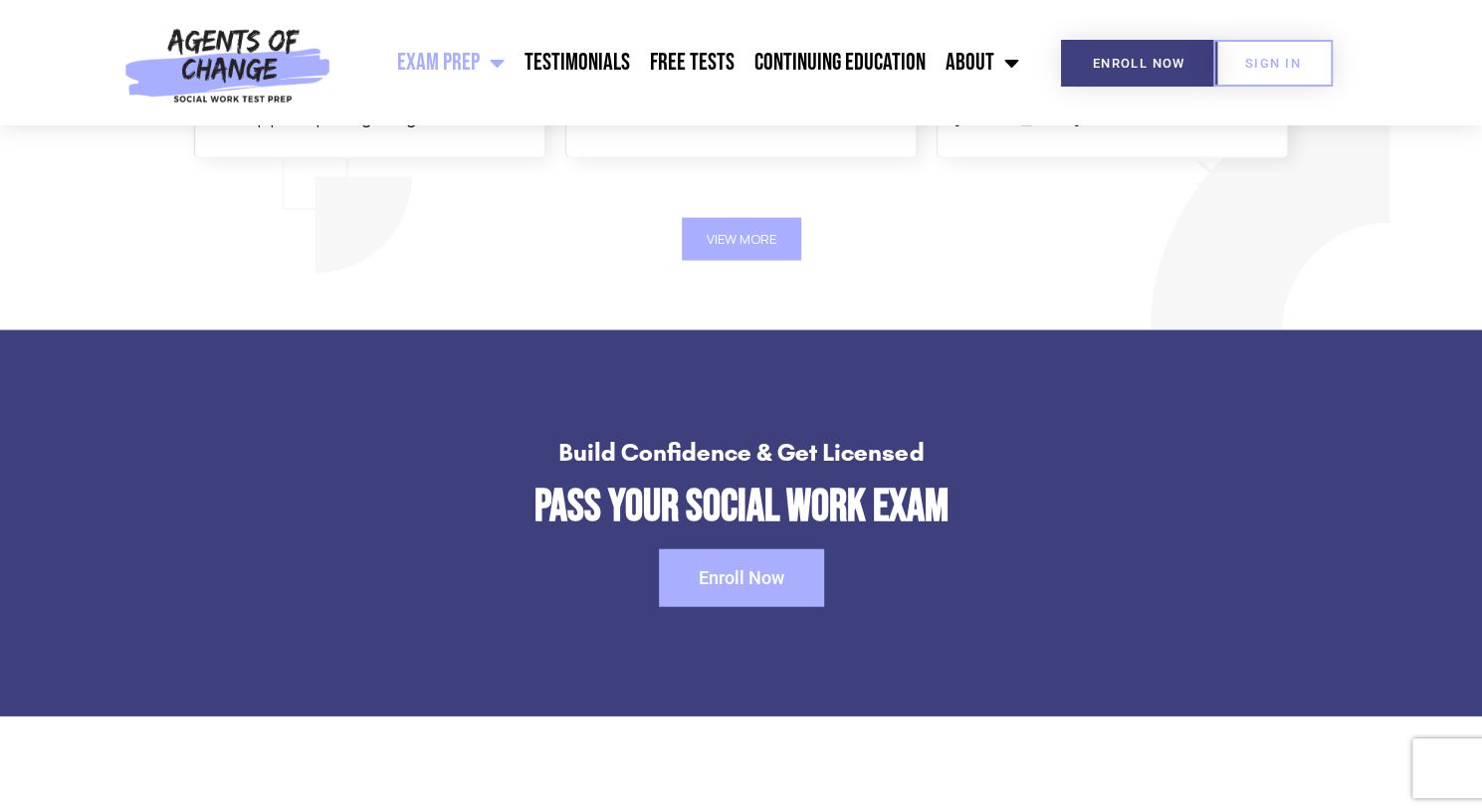 click on "Enroll Now" at bounding box center (741, 578) 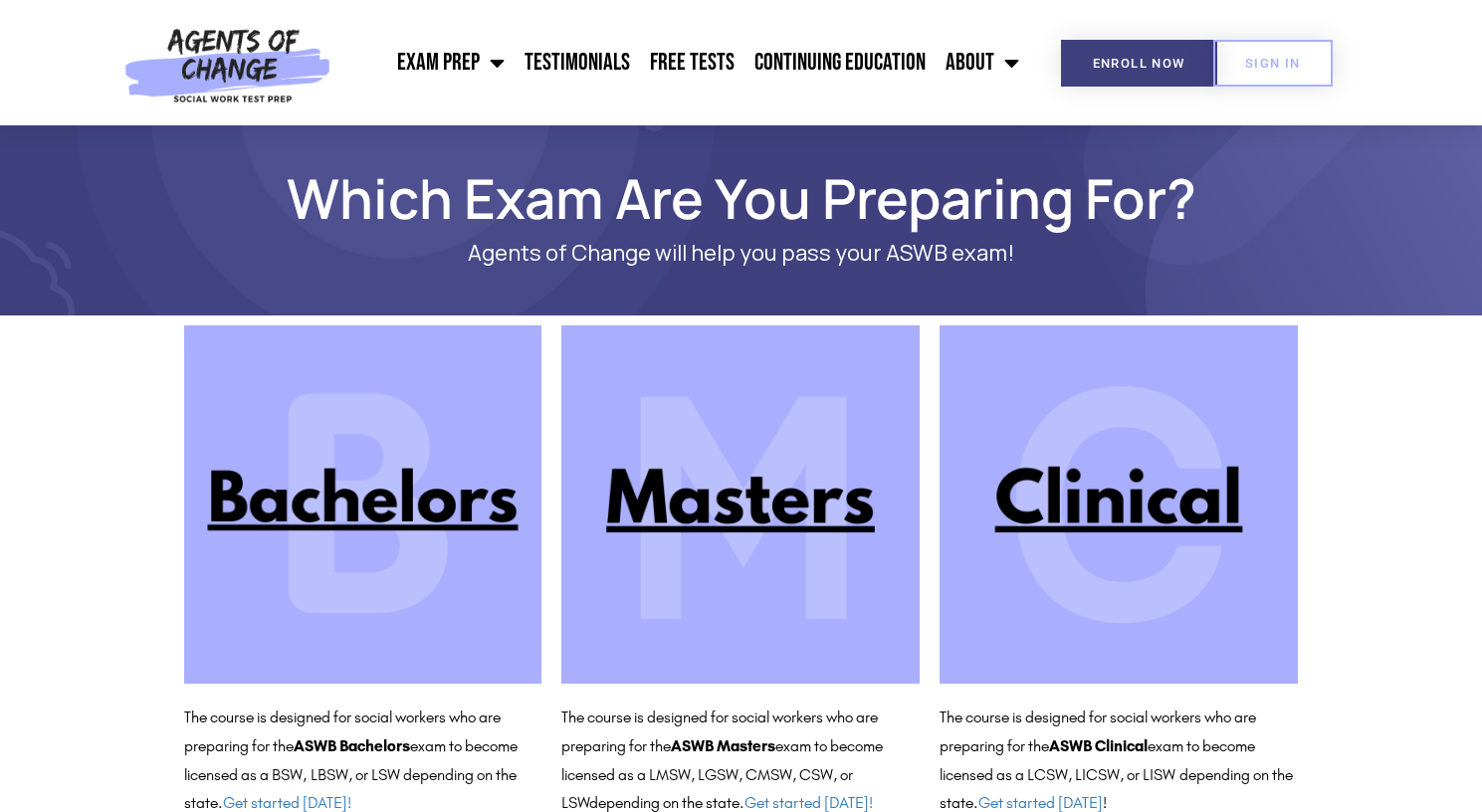 scroll, scrollTop: 0, scrollLeft: 0, axis: both 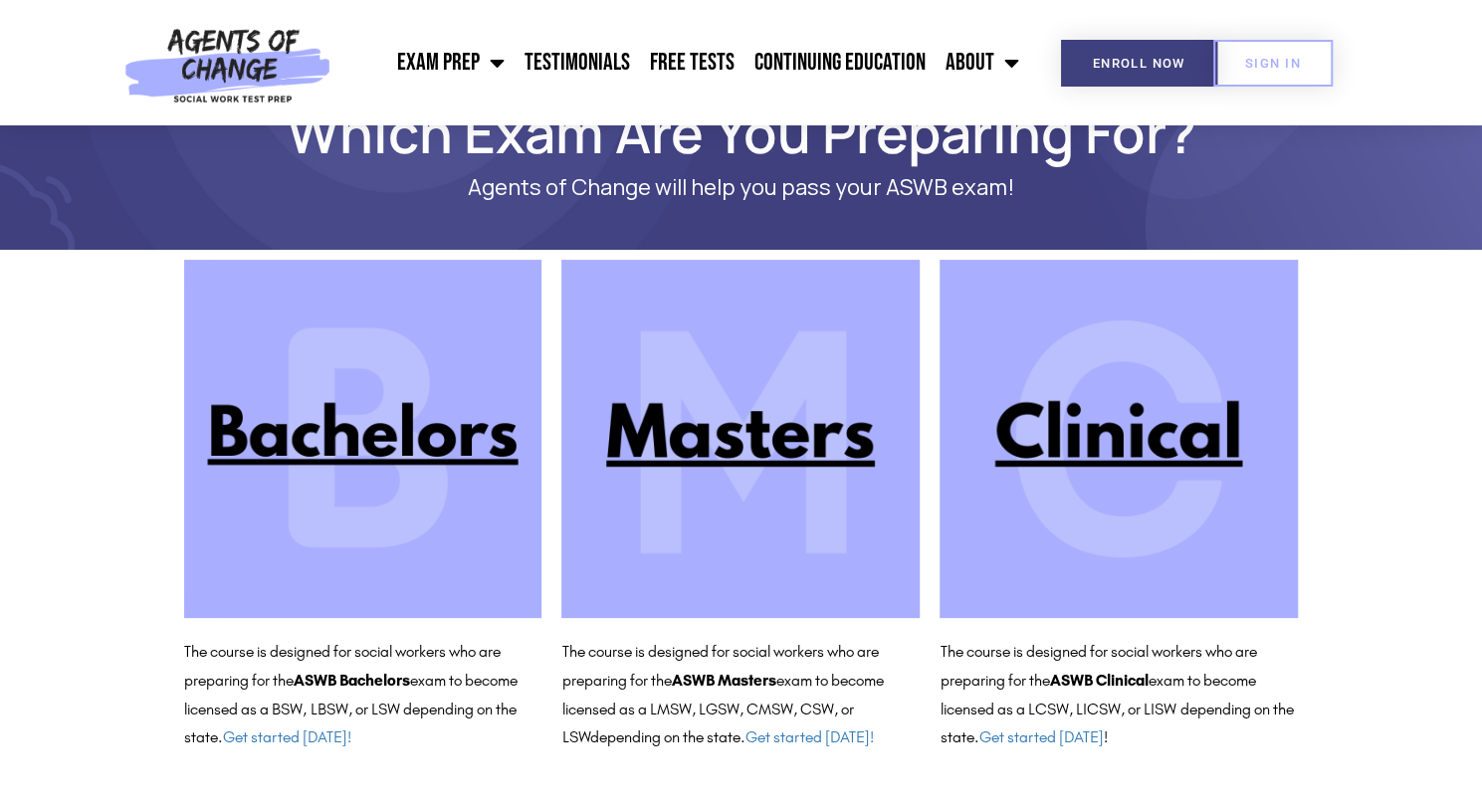click at bounding box center (741, 439) 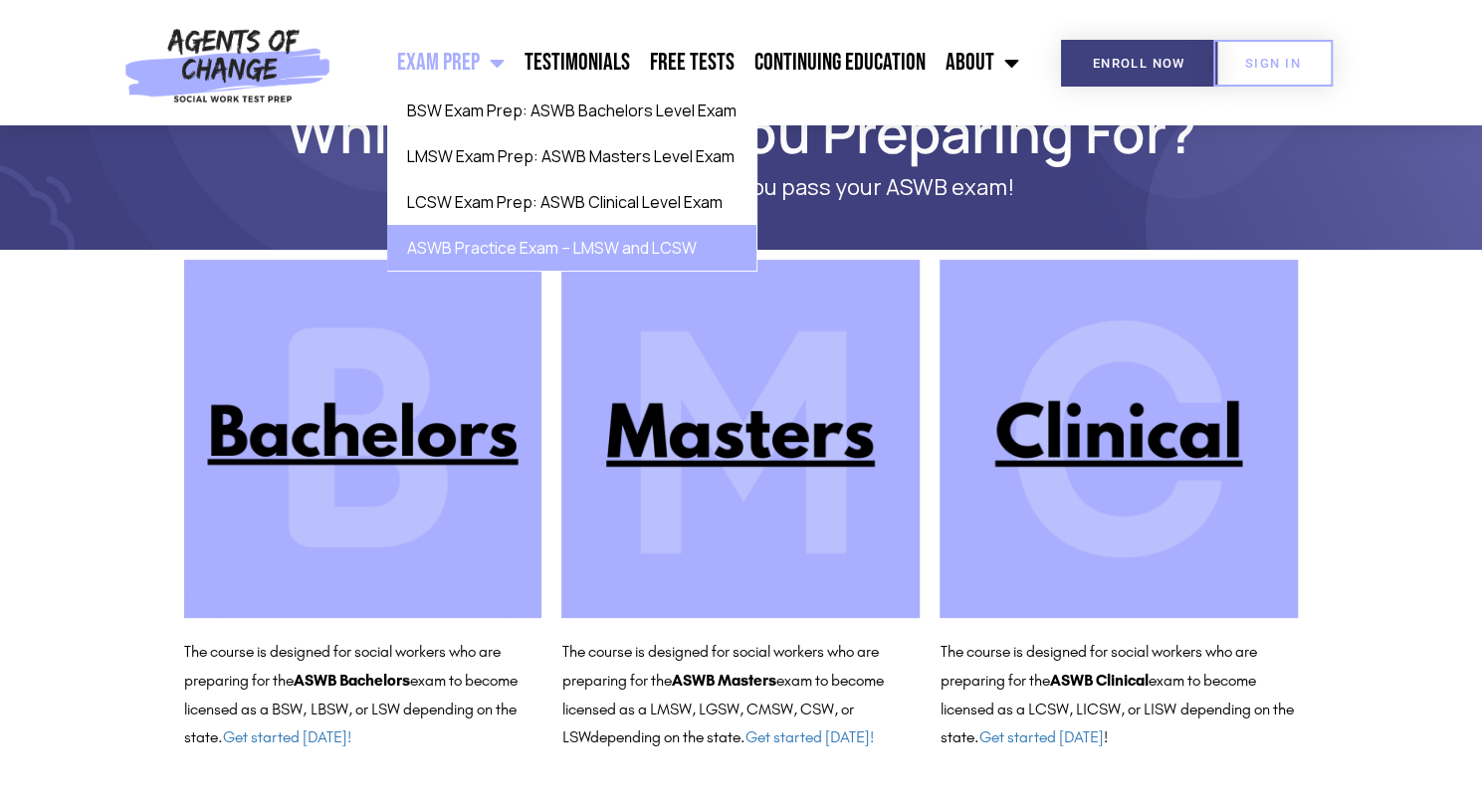 click on "ASWB Practice Exam – LMSW and LCSW" 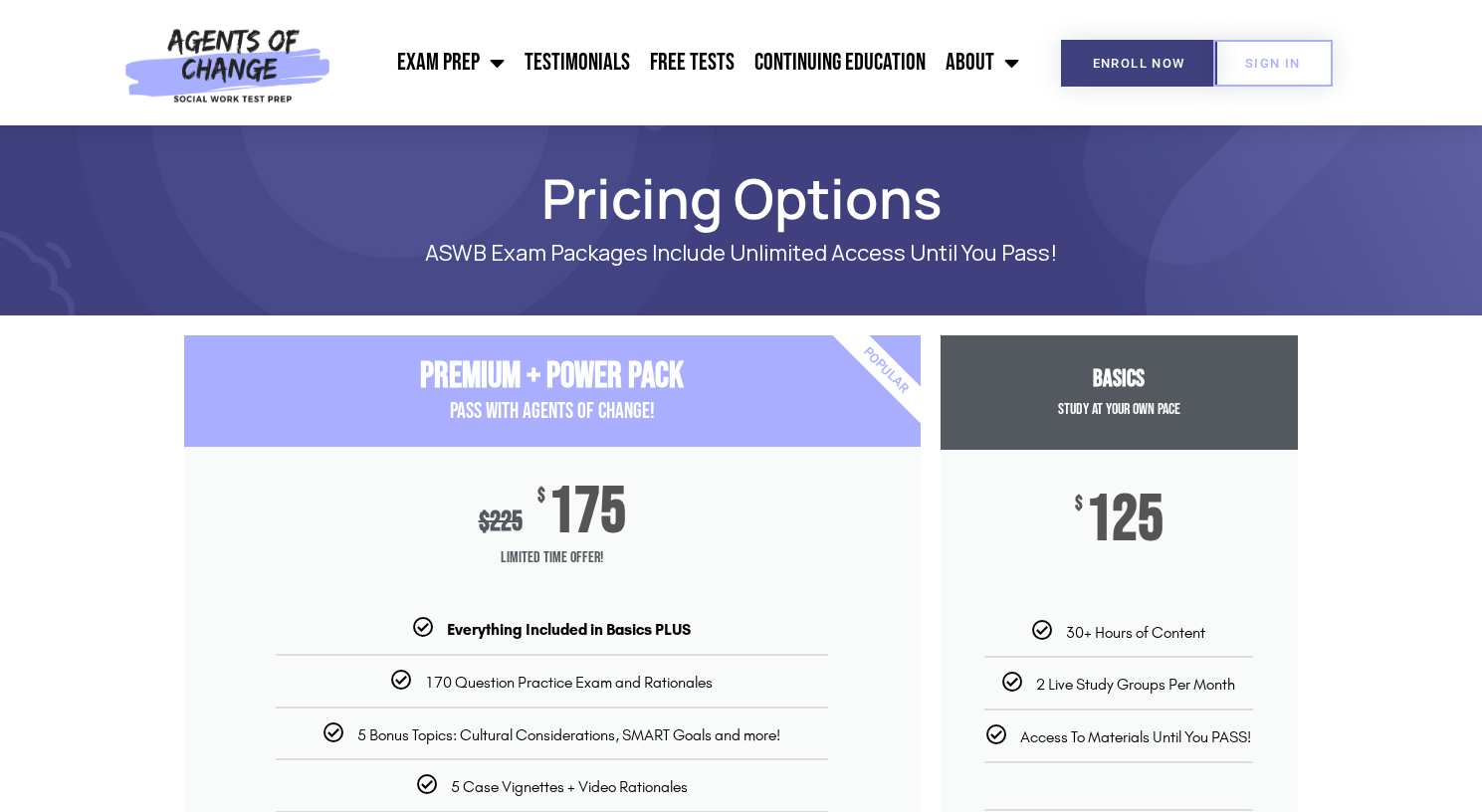 scroll, scrollTop: 0, scrollLeft: 0, axis: both 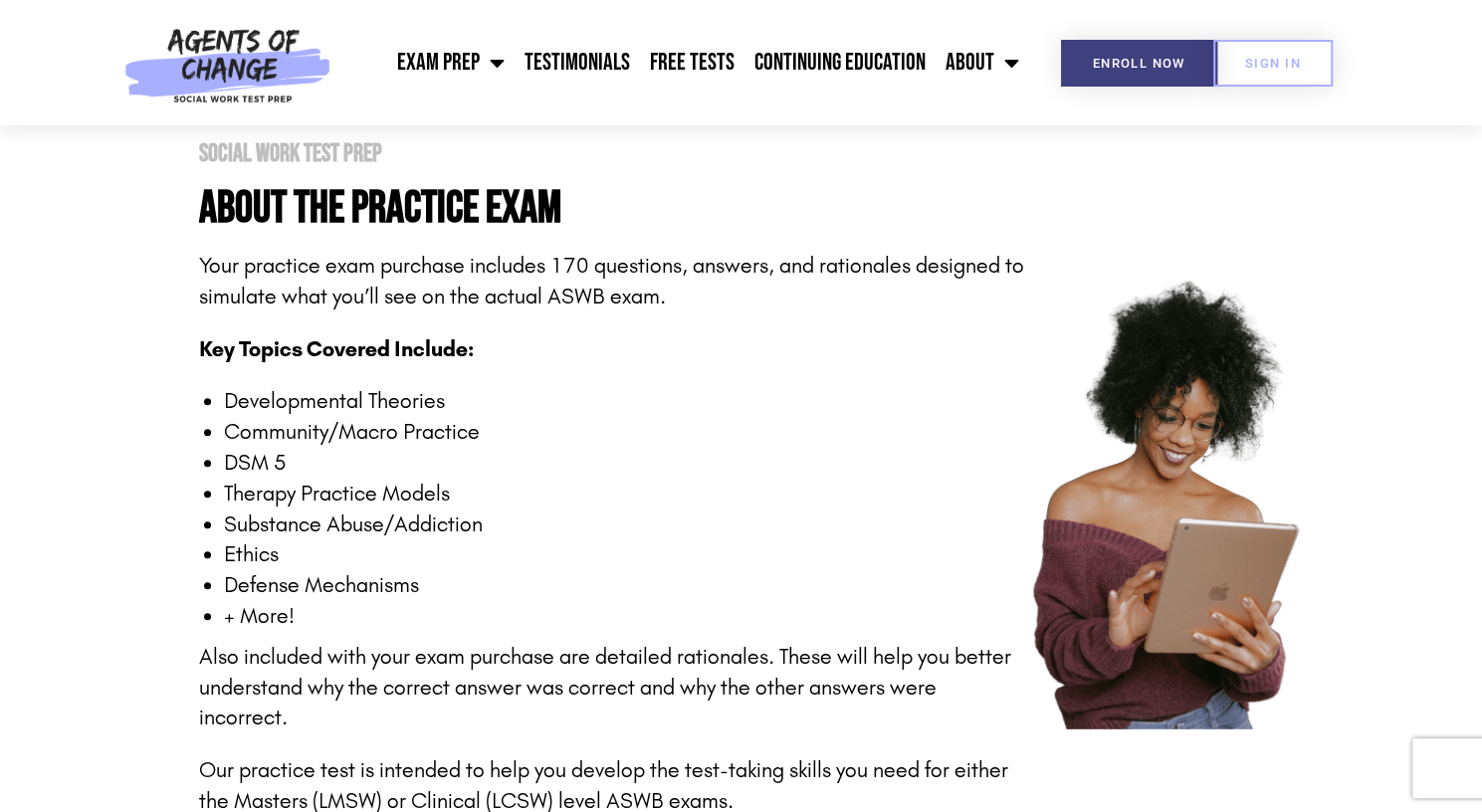 click on "+ More!" at bounding box center (624, 616) 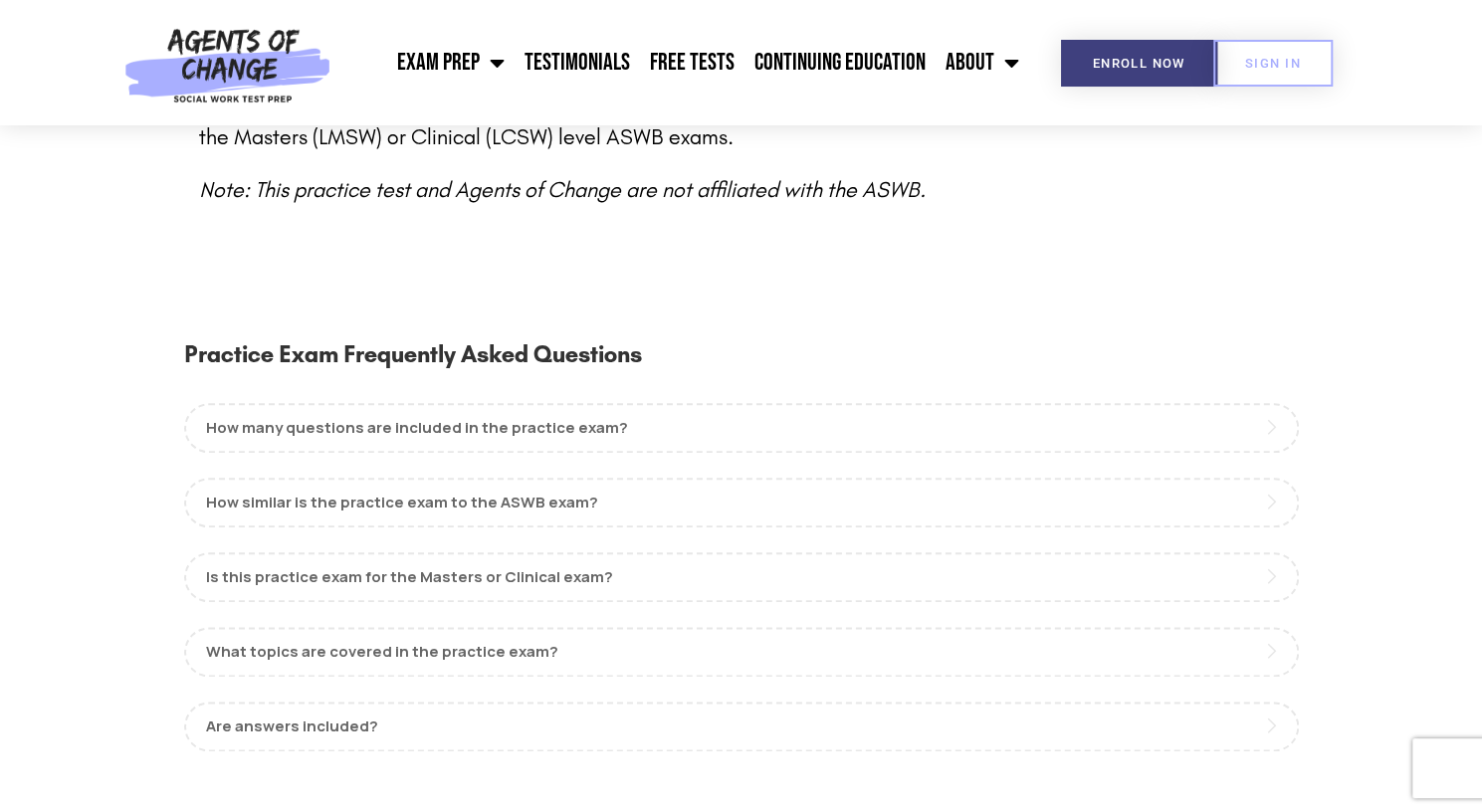 scroll, scrollTop: 1063, scrollLeft: 0, axis: vertical 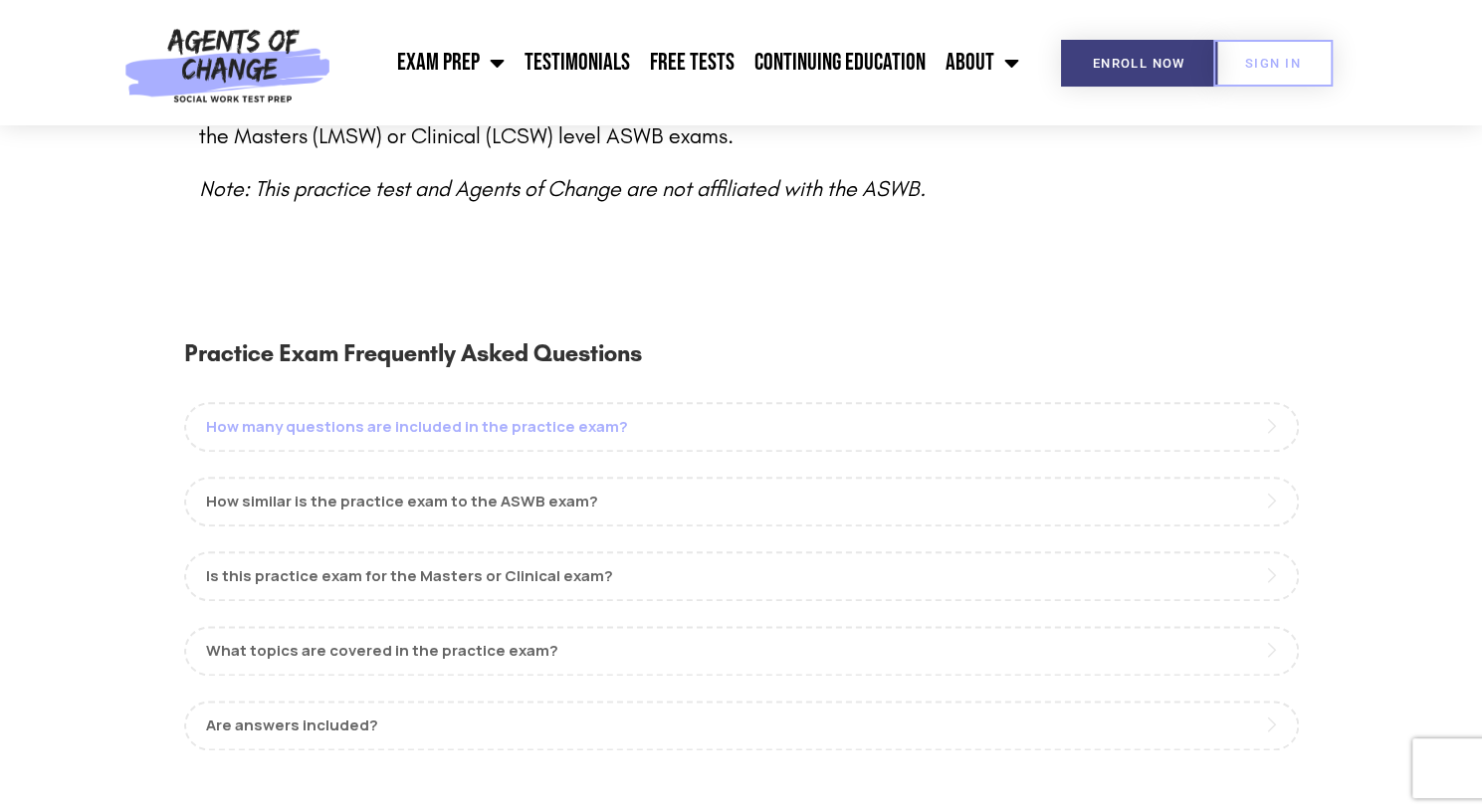 click on "How many questions are included in the practice exam?" at bounding box center (741, 427) 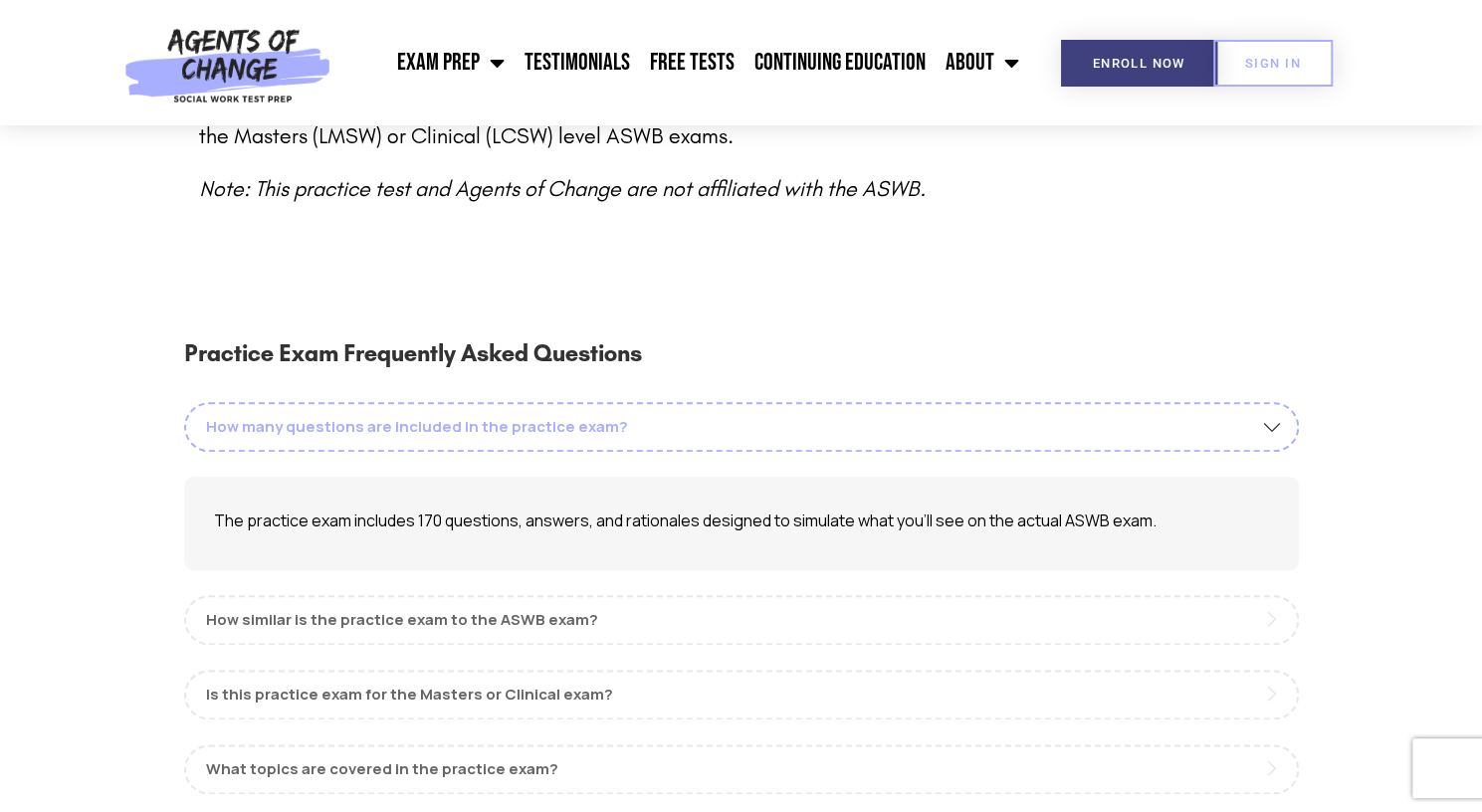 click on "How many questions are included in the practice exam?" at bounding box center [741, 427] 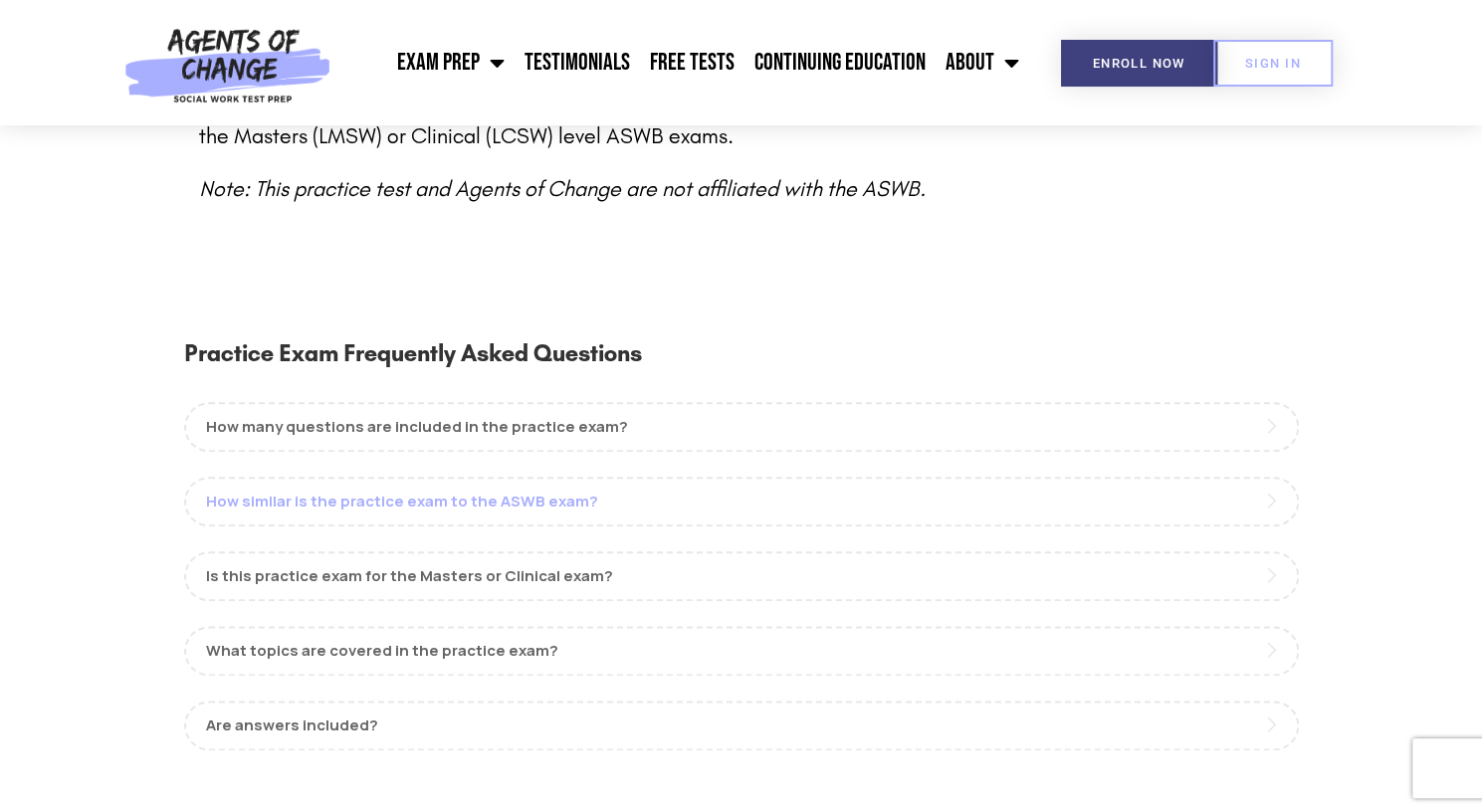 click on "How similar is the practice exam to the ASWB exam?" at bounding box center (741, 502) 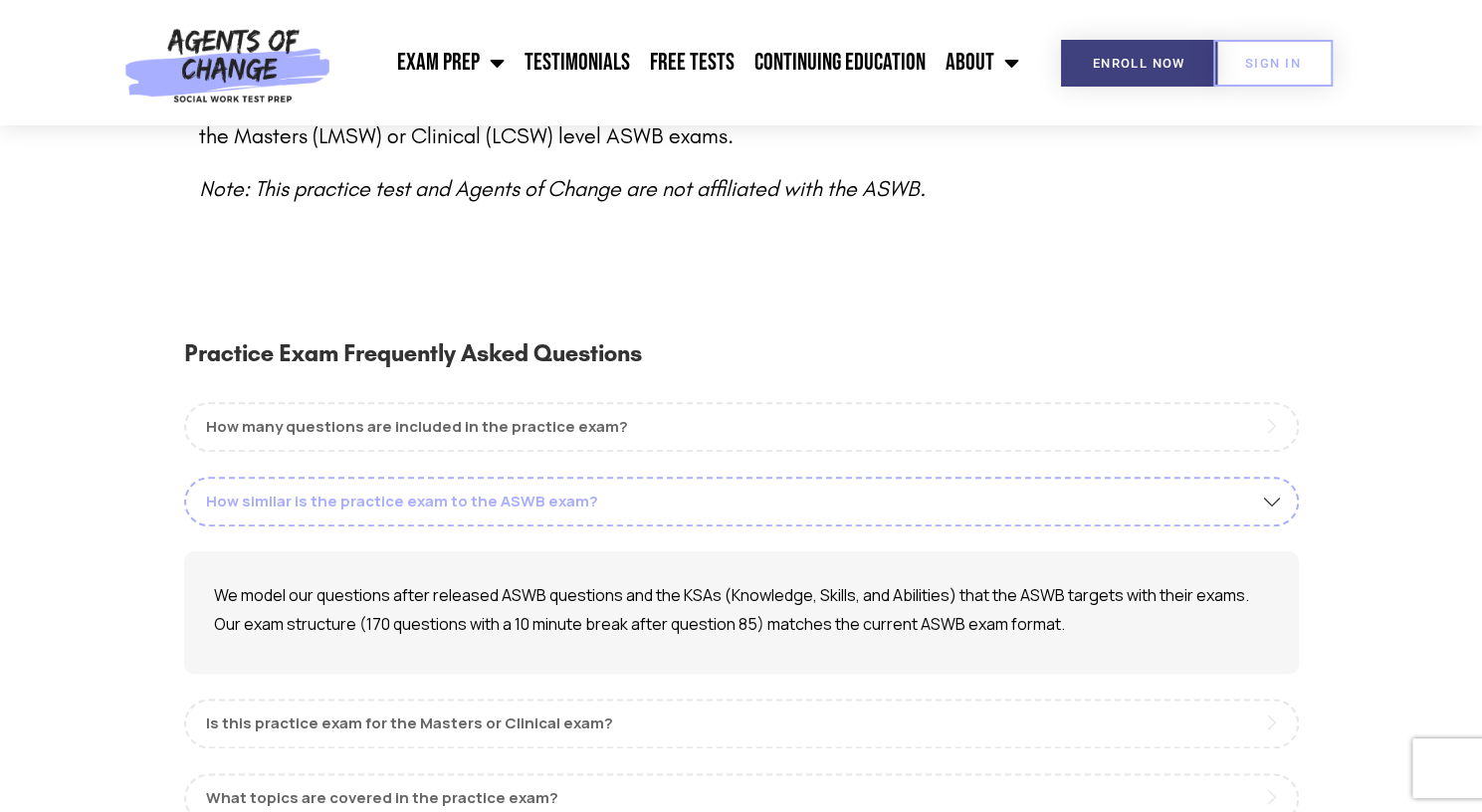 click on "How similar is the practice exam to the ASWB exam?" at bounding box center (741, 502) 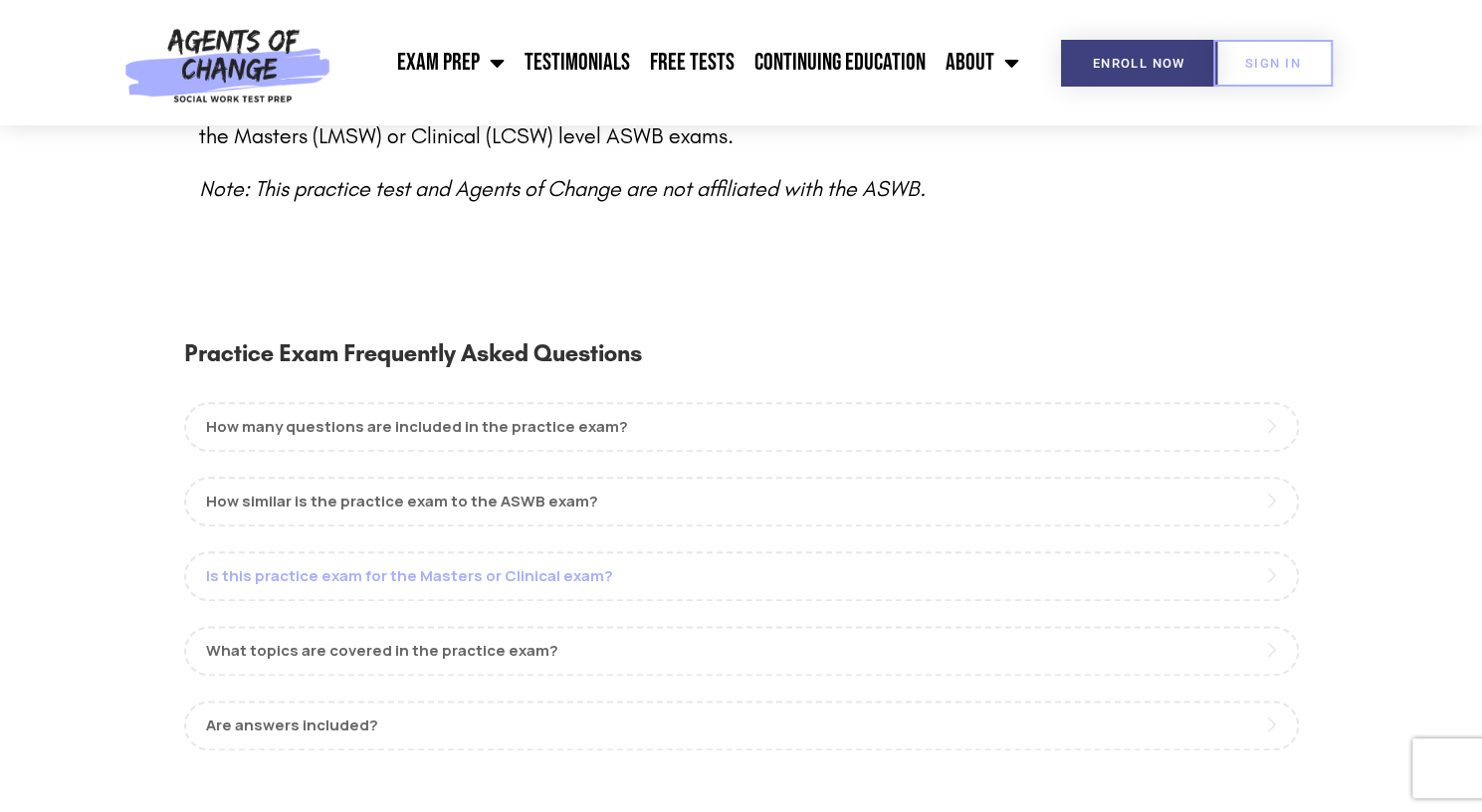 click on "Is this practice exam for the Masters or Clinical exam?" at bounding box center [741, 576] 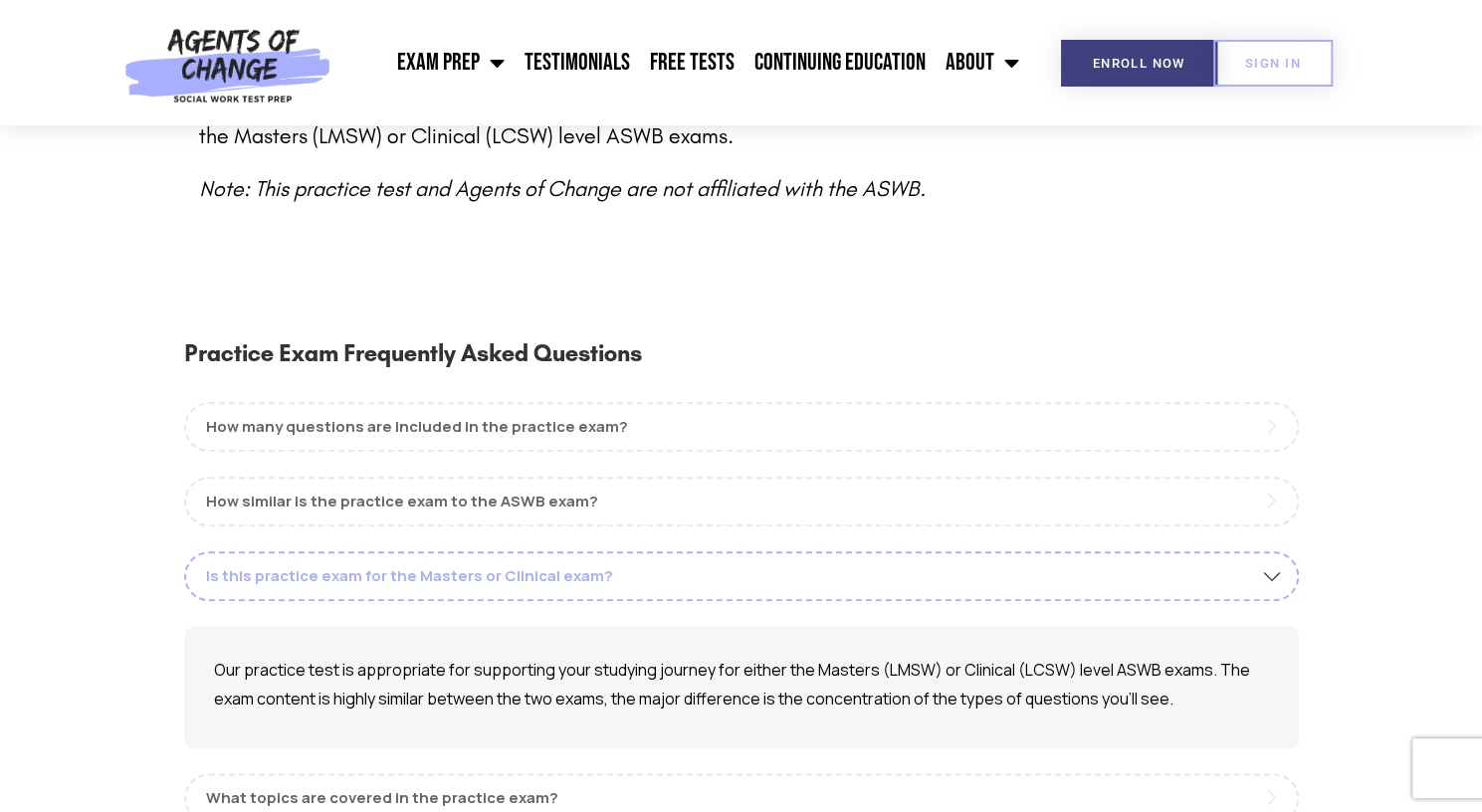 click on "Is this practice exam for the Masters or Clinical exam?" at bounding box center [741, 576] 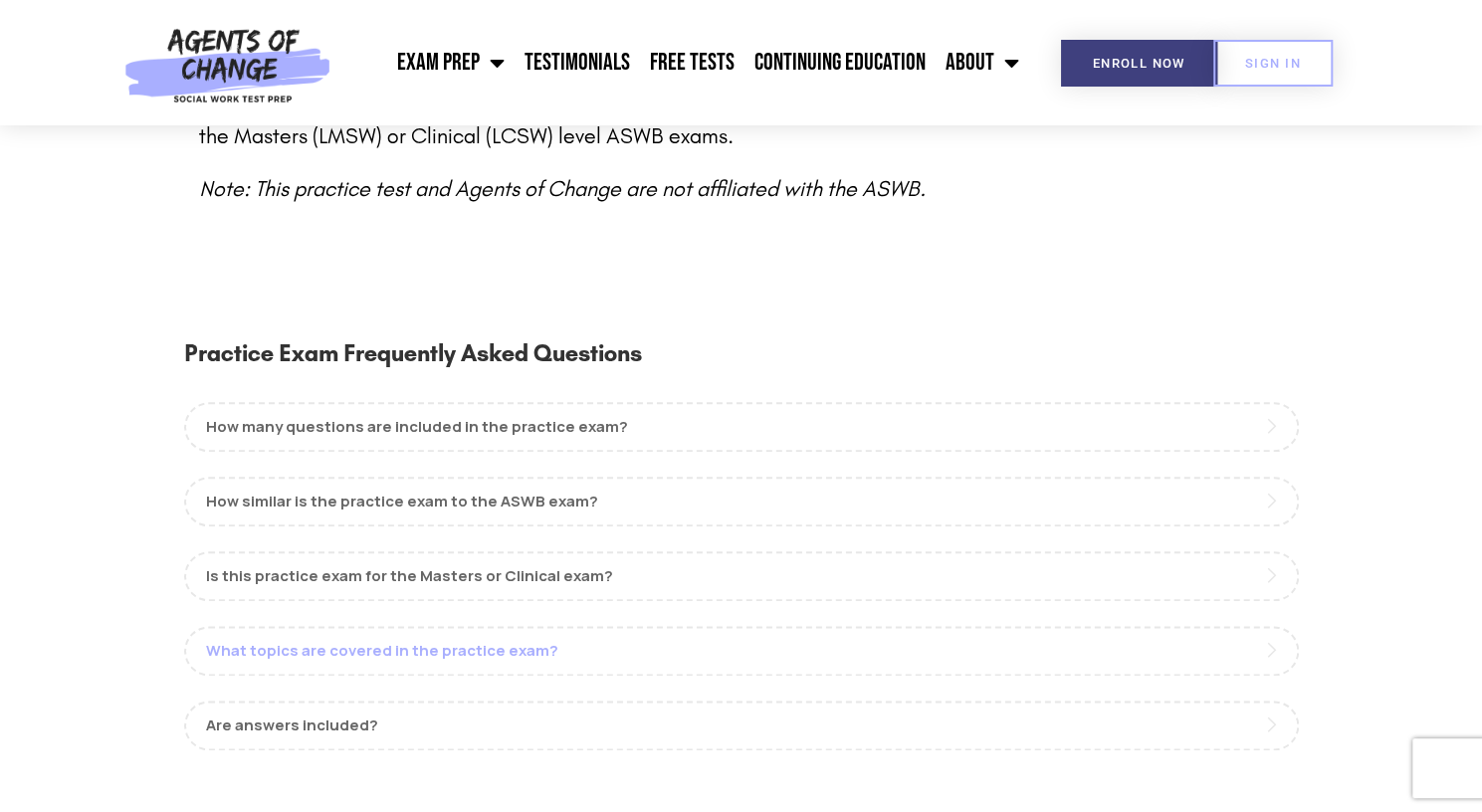 click on "What topics are covered in the practice exam?" at bounding box center (741, 651) 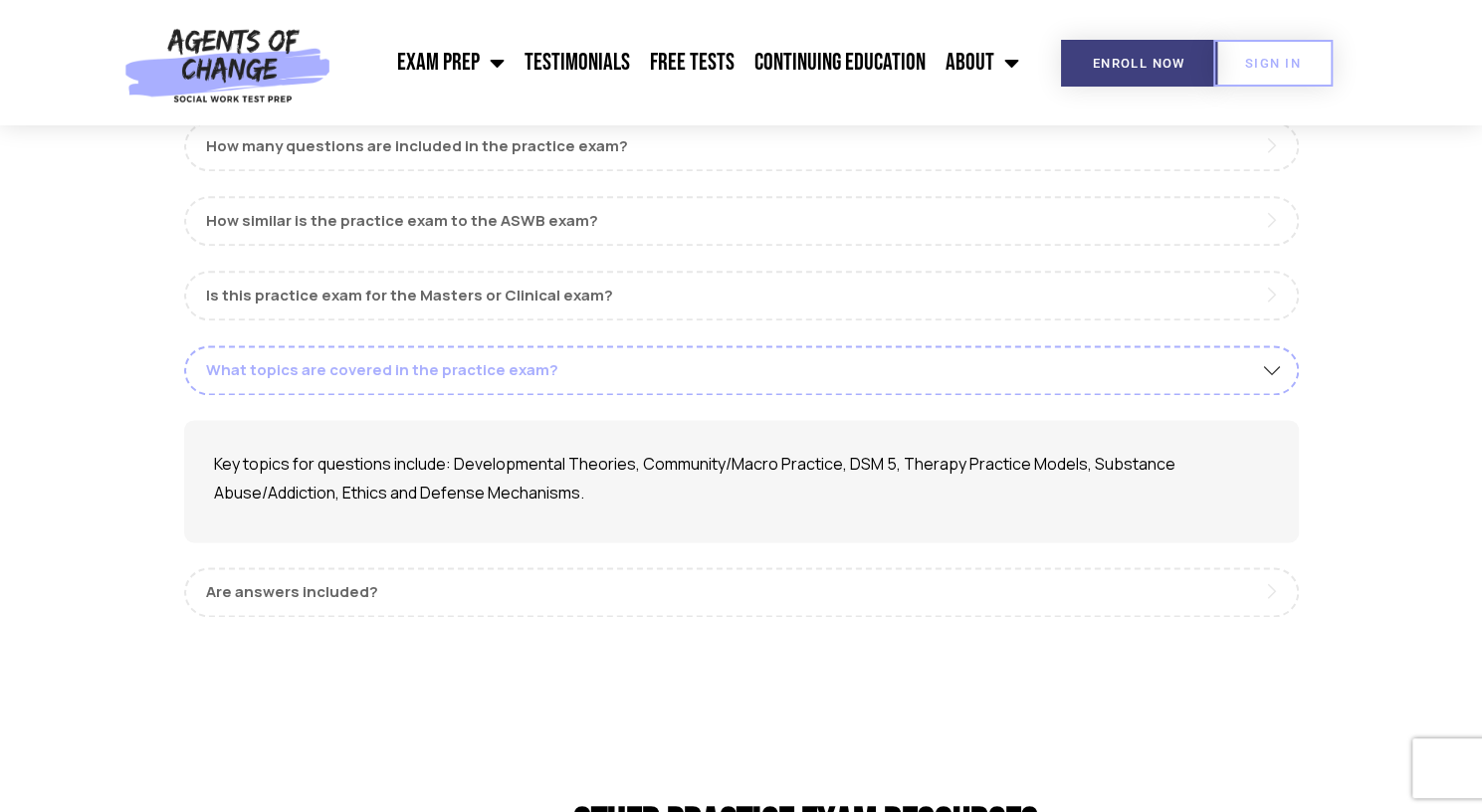 scroll, scrollTop: 1344, scrollLeft: 0, axis: vertical 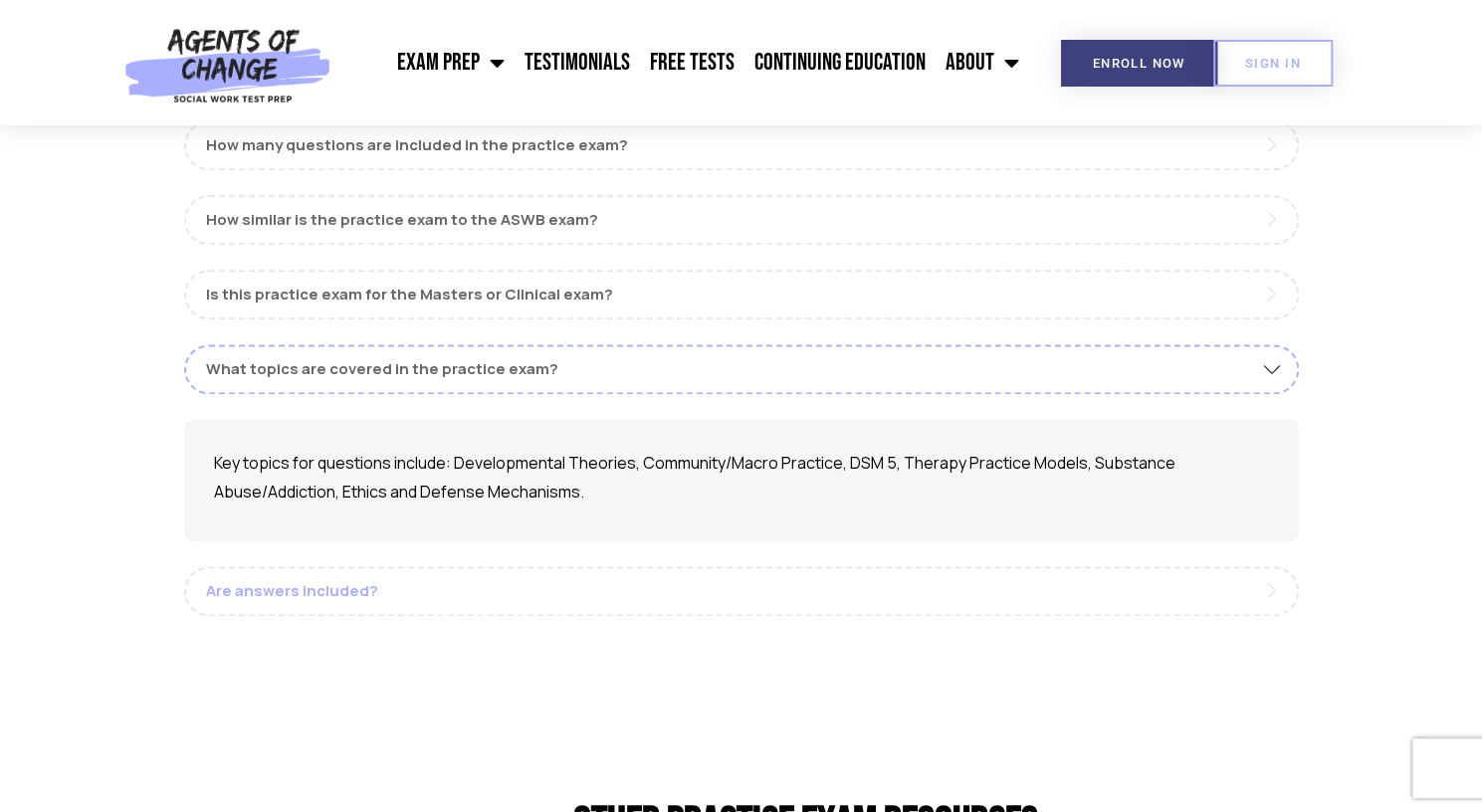 click on "Are answers included?" at bounding box center [741, 591] 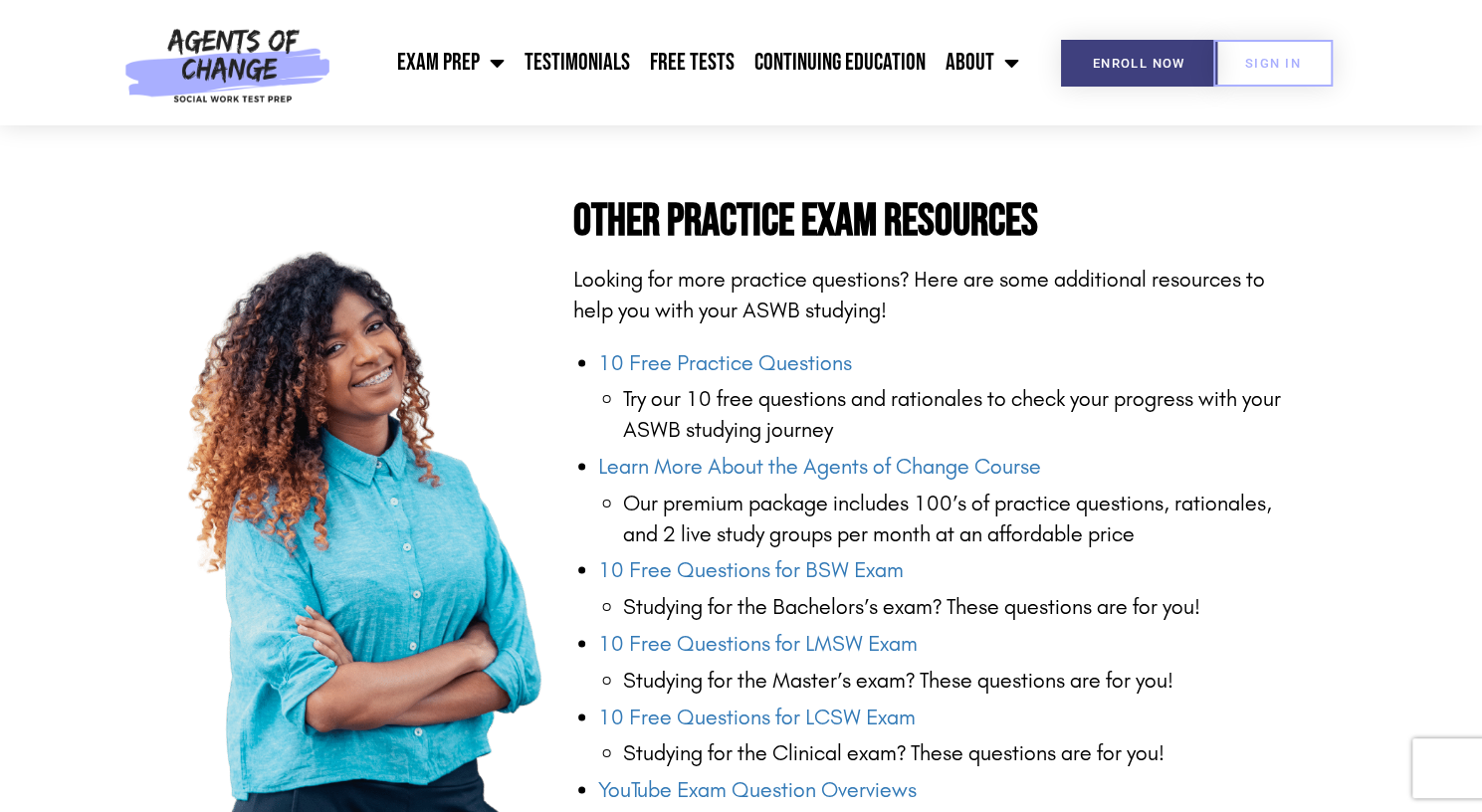 scroll, scrollTop: 1948, scrollLeft: 0, axis: vertical 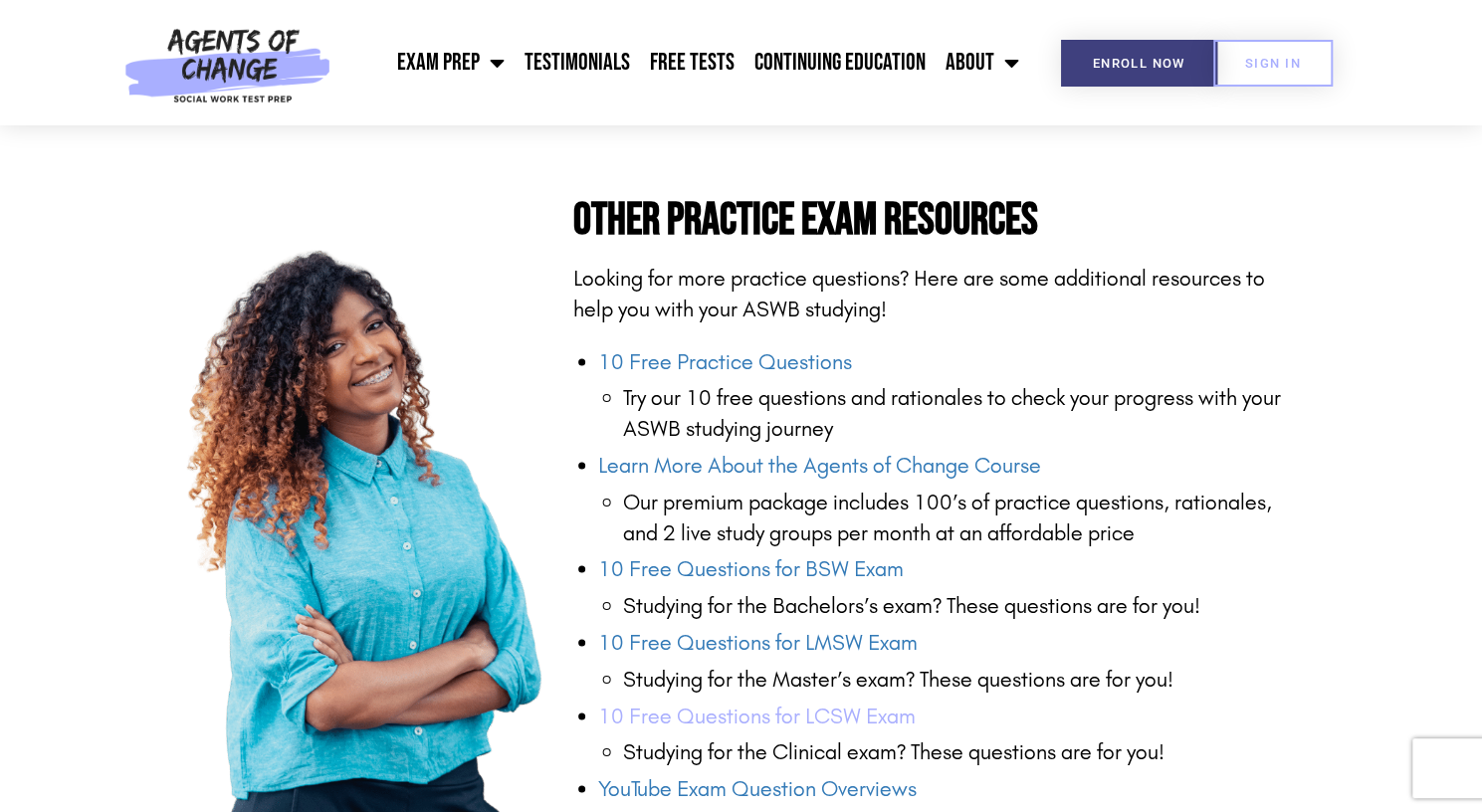 click on "10 Free Questions for LCSW Exam" at bounding box center [756, 715] 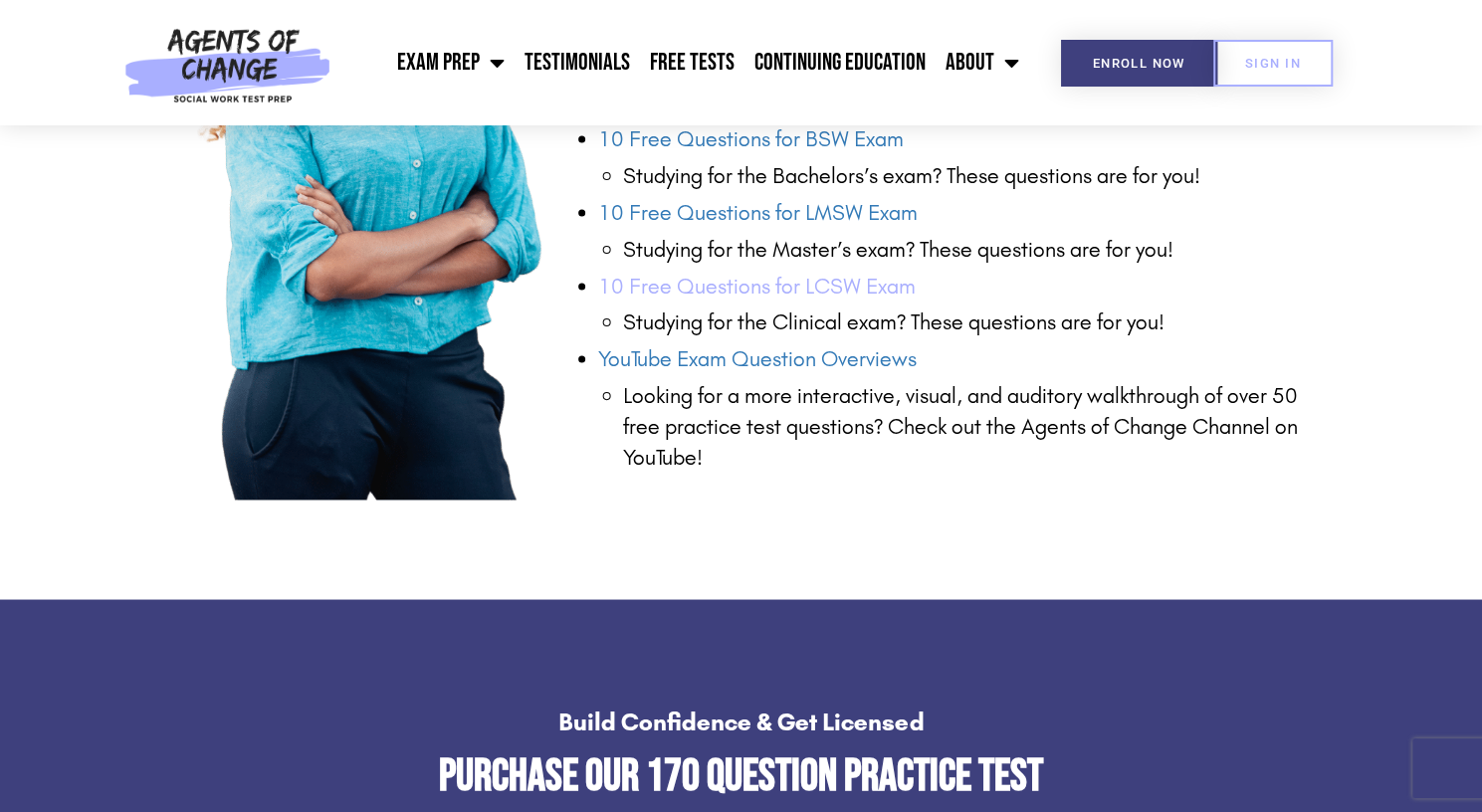 scroll, scrollTop: 2378, scrollLeft: 0, axis: vertical 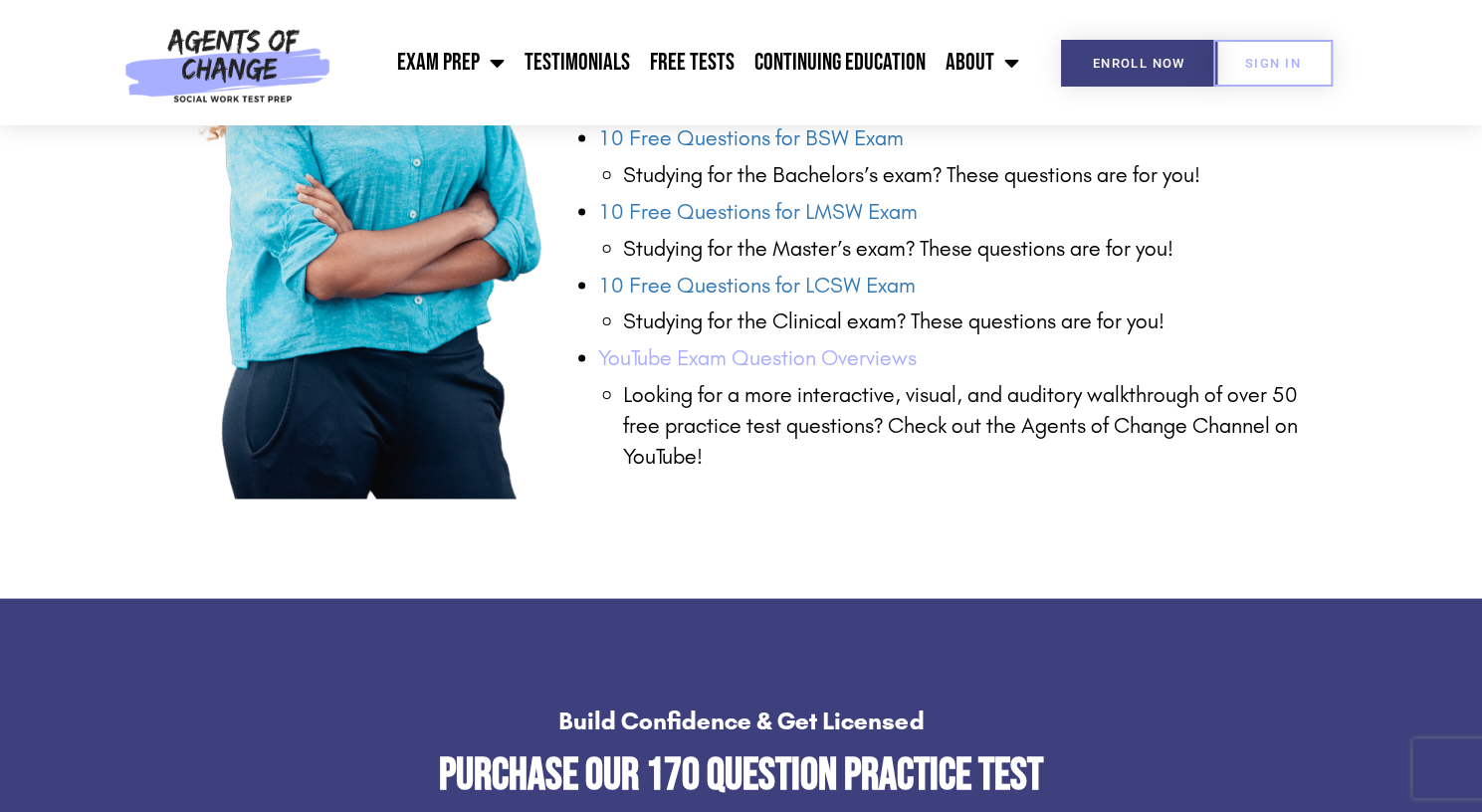 click on "YouTube Exam Question Overviews" at bounding box center [757, 358] 